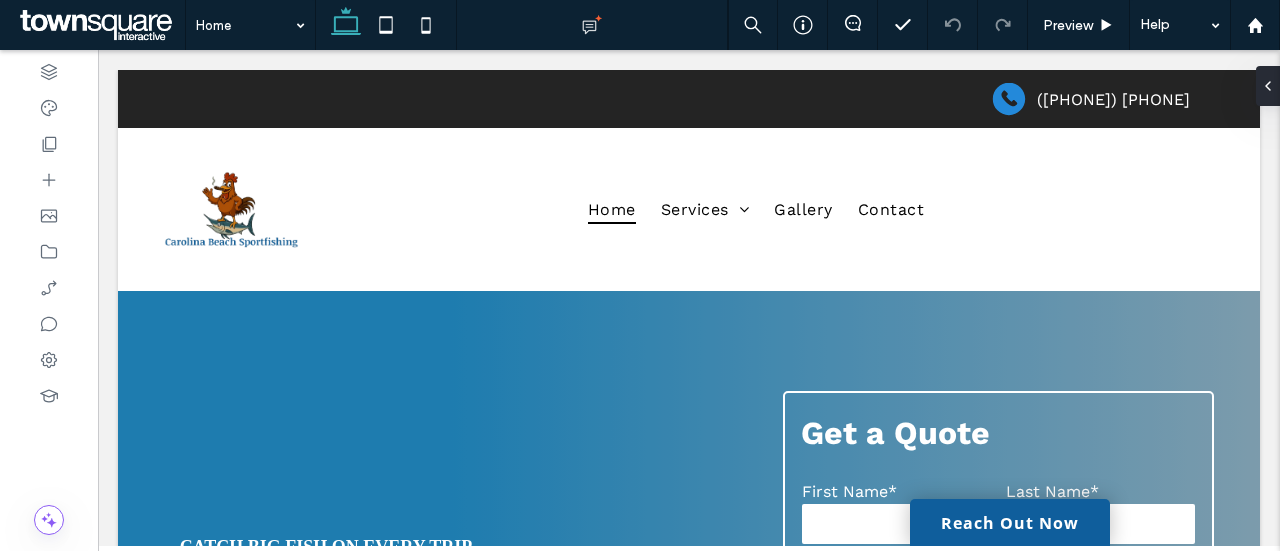 scroll, scrollTop: 0, scrollLeft: 0, axis: both 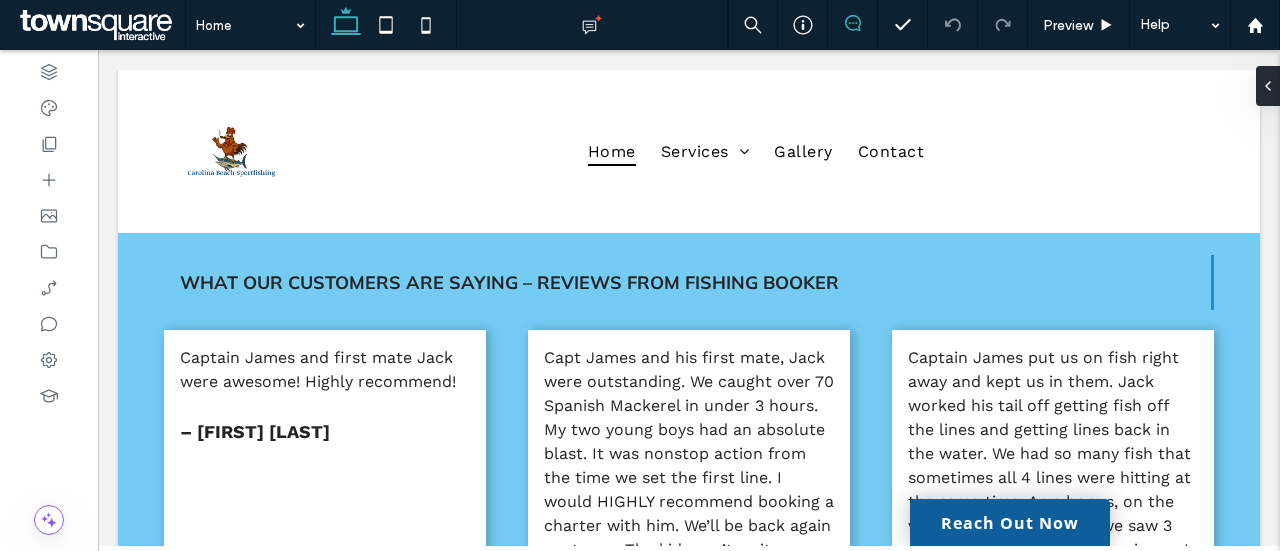 click 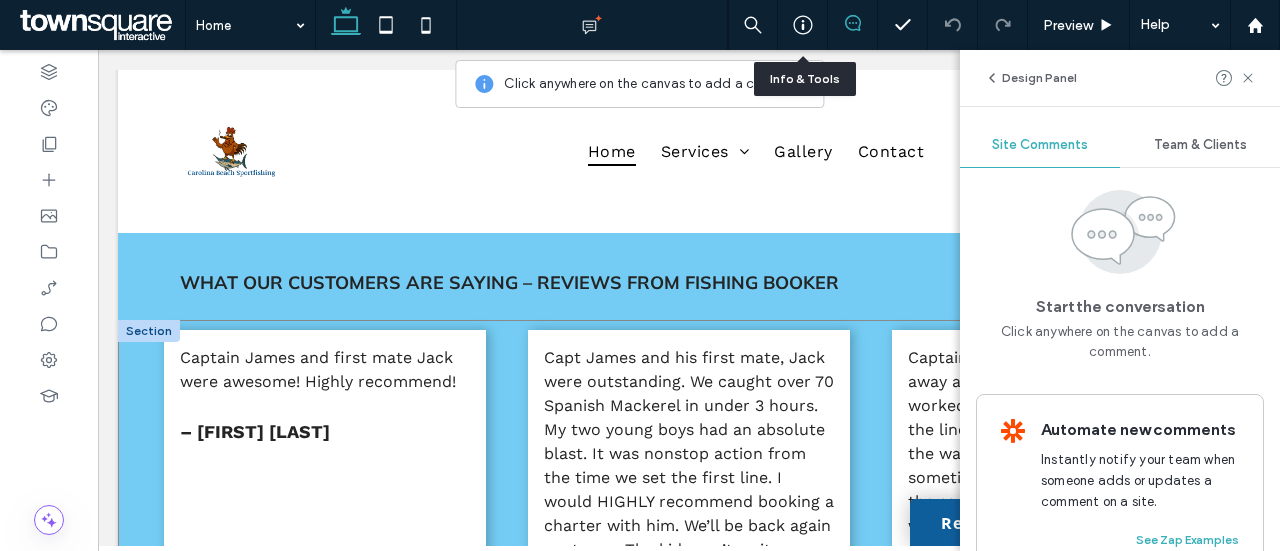 click on "Captain [FIRST] and first mate [FIRST] were awesome! Highly recommend!
– [FIRST] [LAST]
Capt [FIRST] and his first mate, [FIRST] were outstanding. We caught over 70 Spanish Mackerel in under 3 hours. My two young boys had an absolute blast. It was nonstop action from the time we set the first line. I would HIGHLY recommend booking a charter with him. We’ll be back again next year. The kids can’t wait.
– [FIRST] [LAST]
Captain [FIRST] put us on fish right away and kept us in them. [FIRST] worked his tail off getting fish off the lines and getting lines back in the water. We had so many fish that sometimes all 4 lines were hitting at the same time. As a bonus, on the way back in the channel we saw 3 dolphins. What a great experience. I can't recommend these guys highly enough.
– [FIRST] [LAST]" at bounding box center [689, 526] 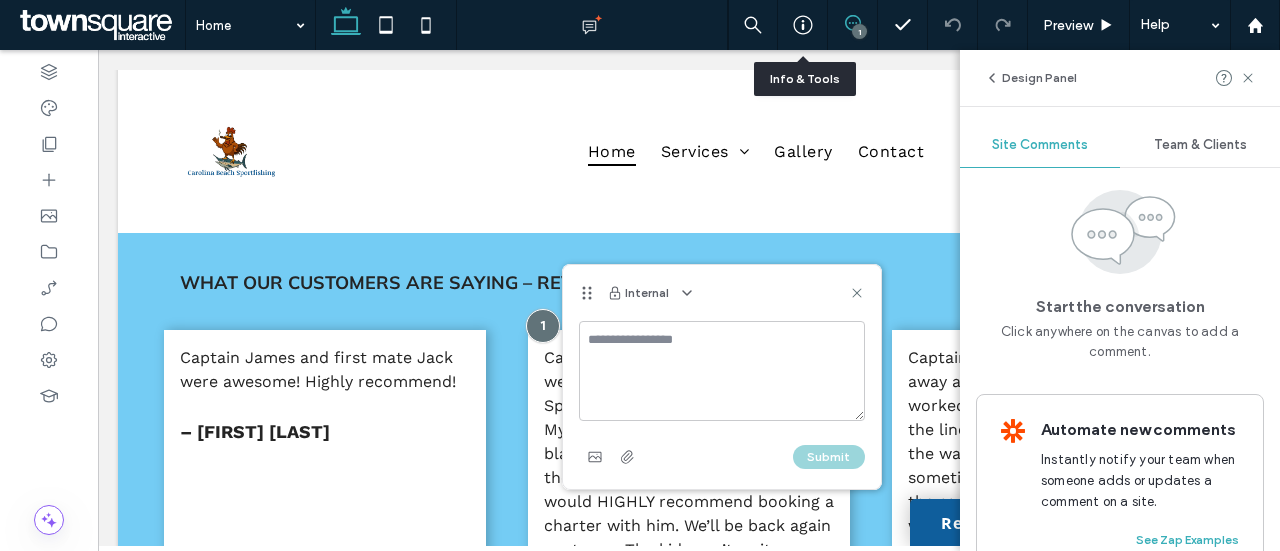 click at bounding box center (722, 371) 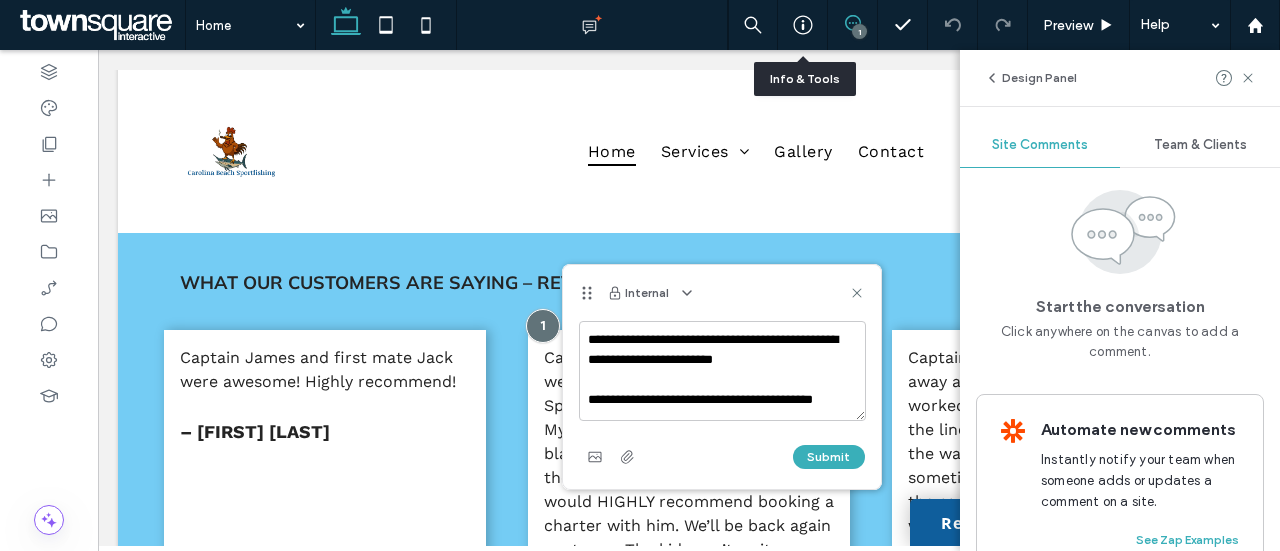 scroll, scrollTop: 17, scrollLeft: 0, axis: vertical 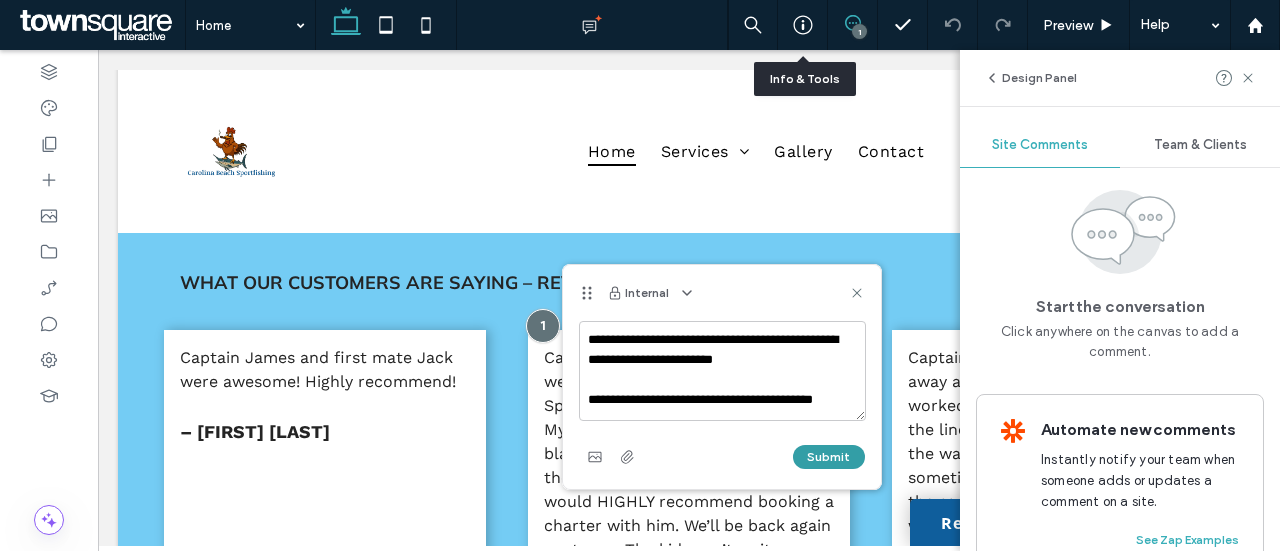 type on "**********" 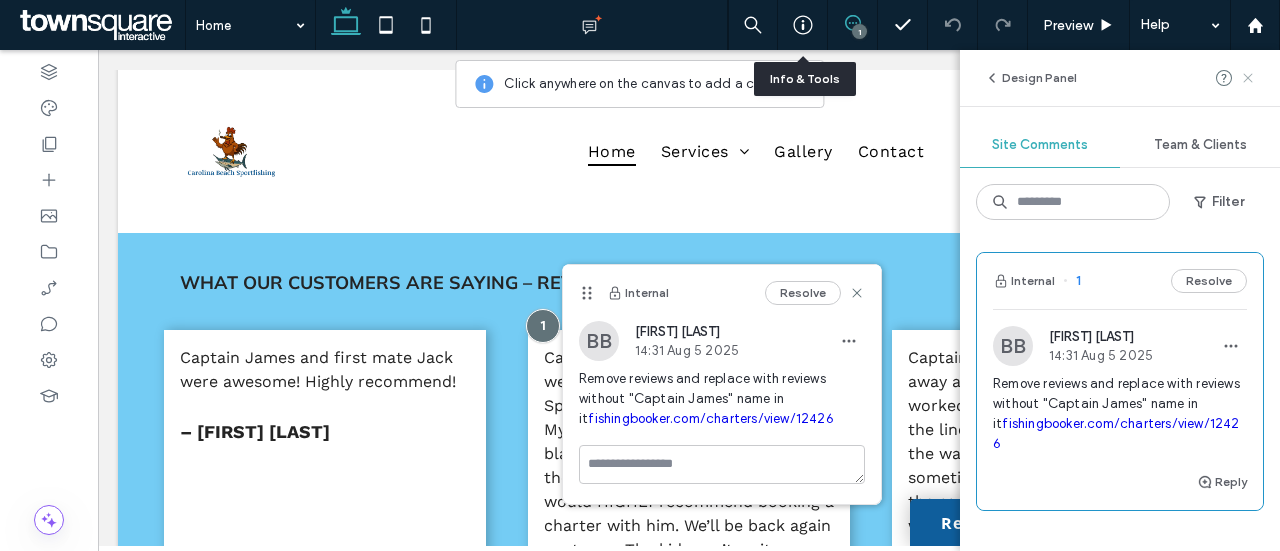 click 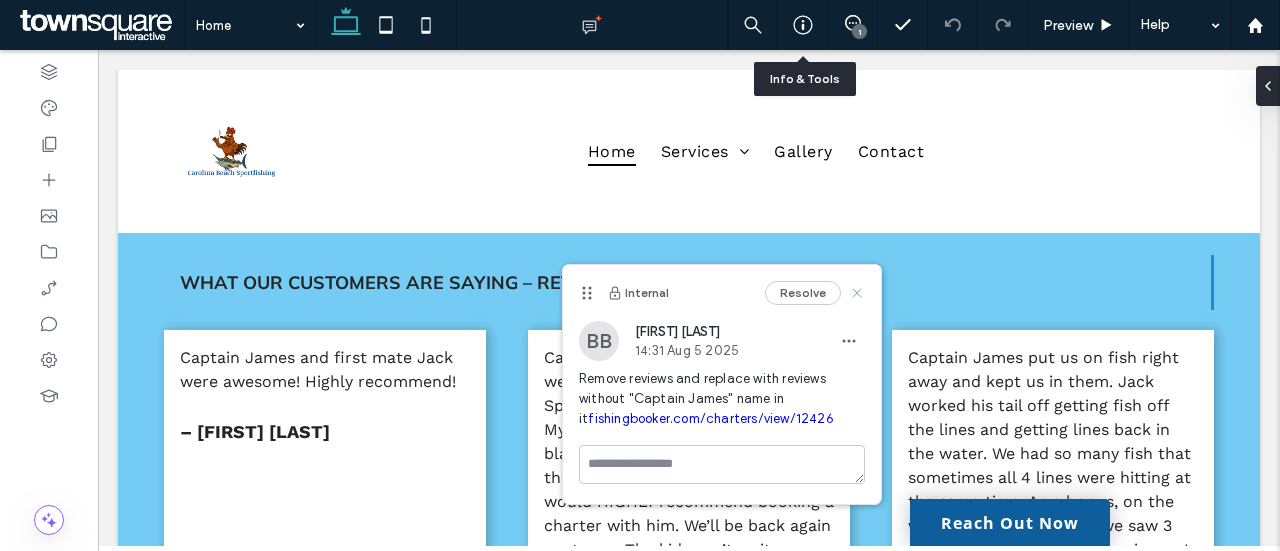 click 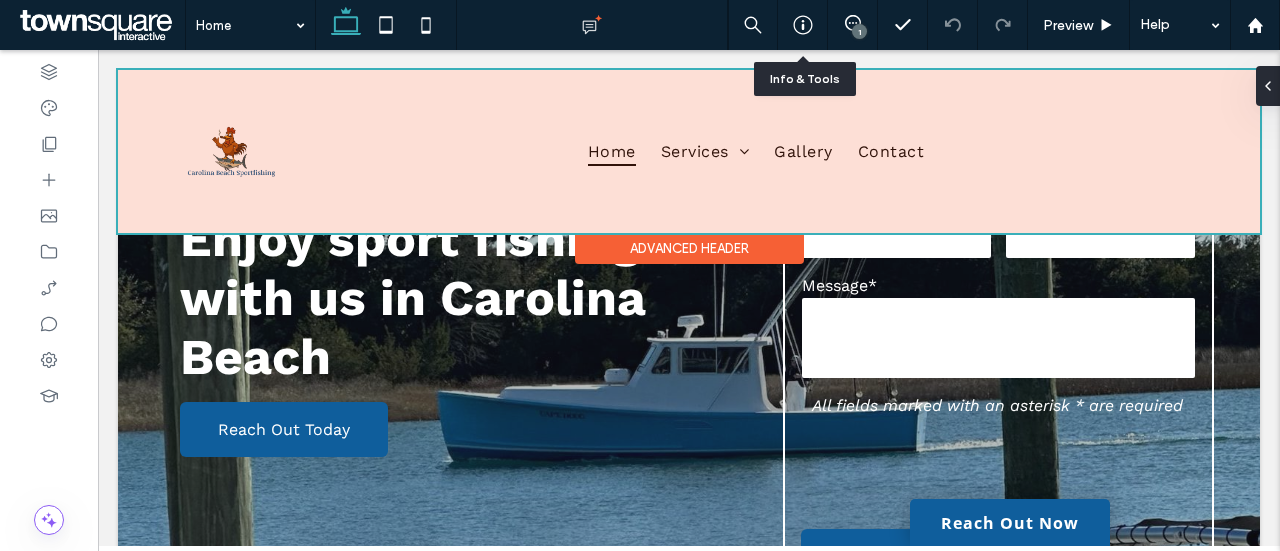 scroll, scrollTop: 304, scrollLeft: 0, axis: vertical 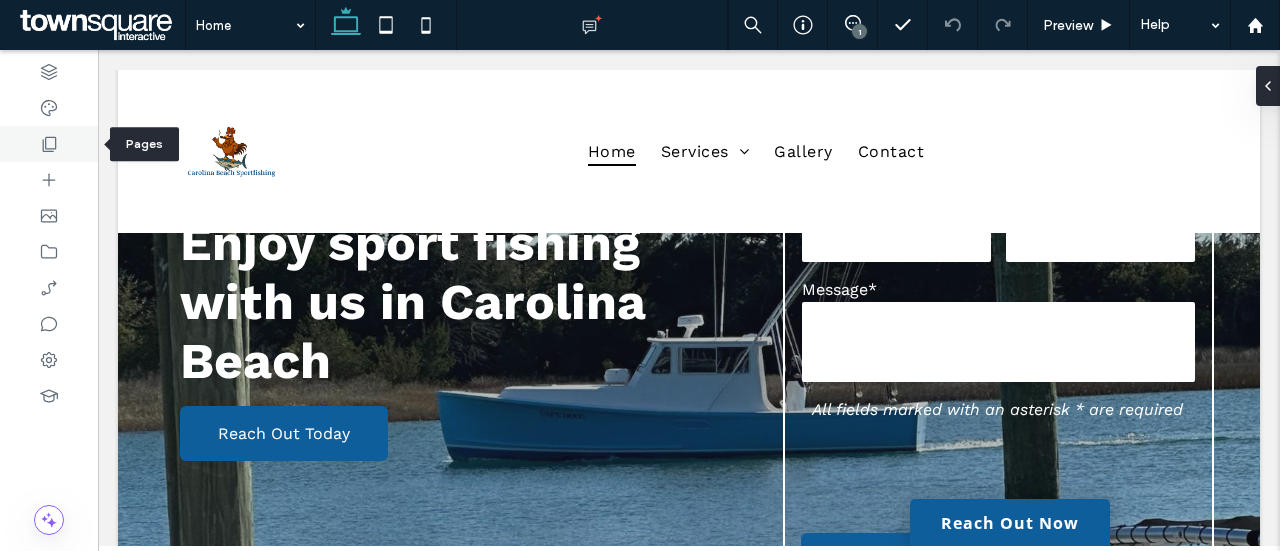 click at bounding box center (49, 144) 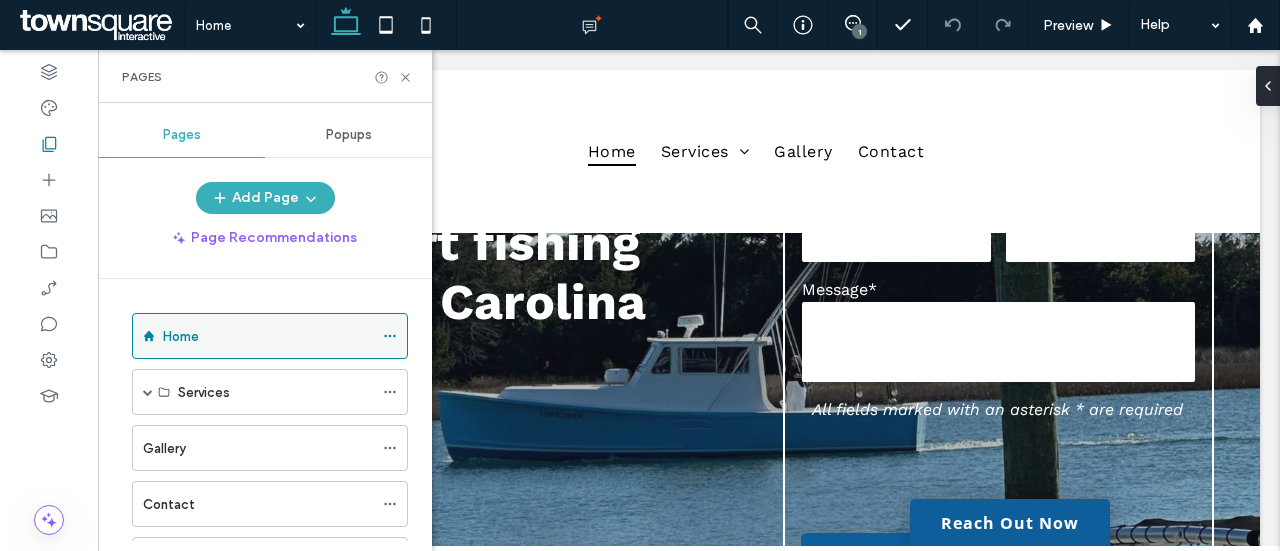 scroll, scrollTop: 87, scrollLeft: 0, axis: vertical 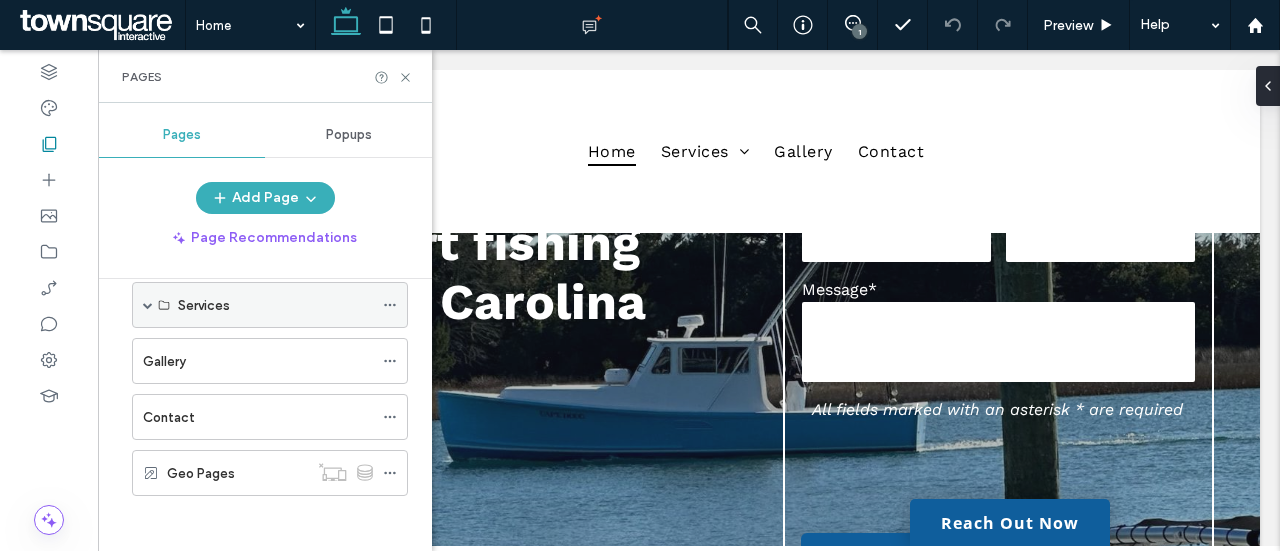 click at bounding box center (148, 305) 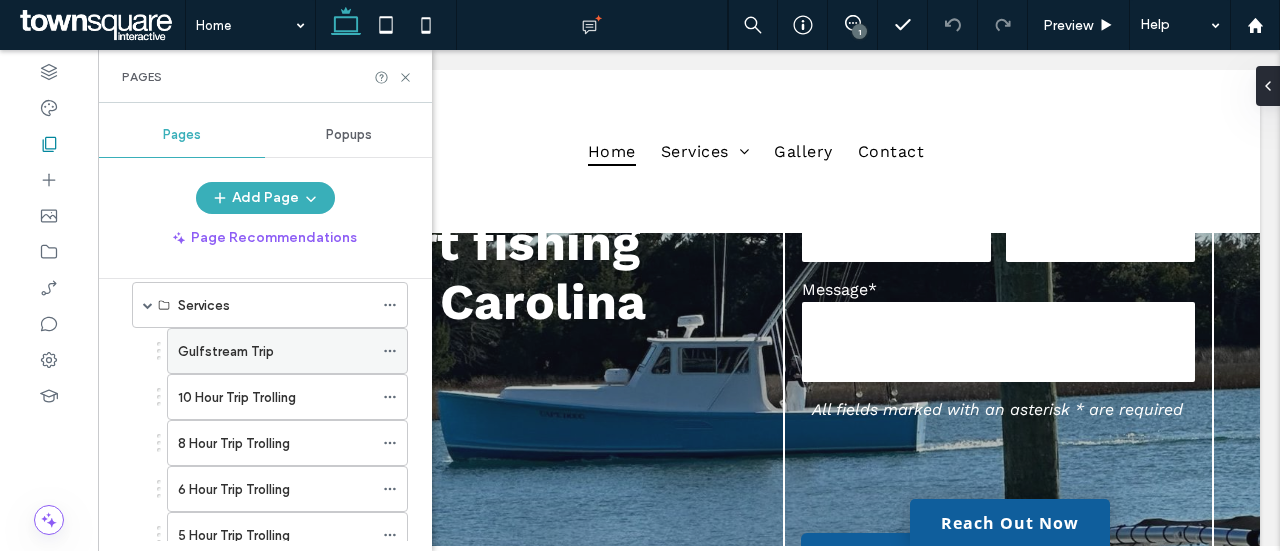 click on "Gulfstream Trip" at bounding box center [275, 351] 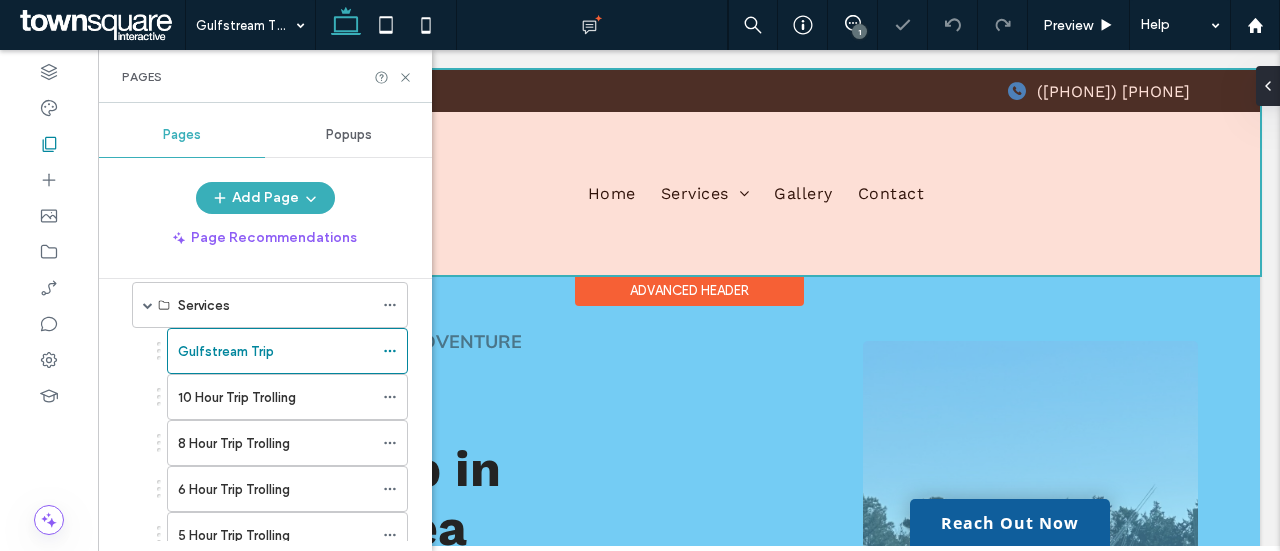 scroll, scrollTop: 0, scrollLeft: 0, axis: both 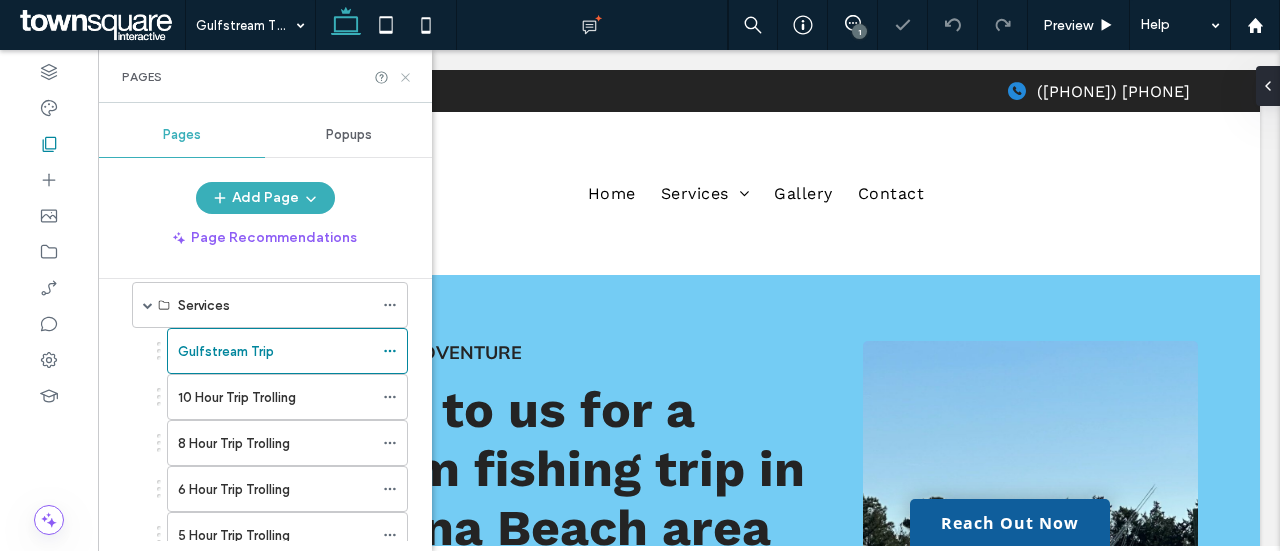 click 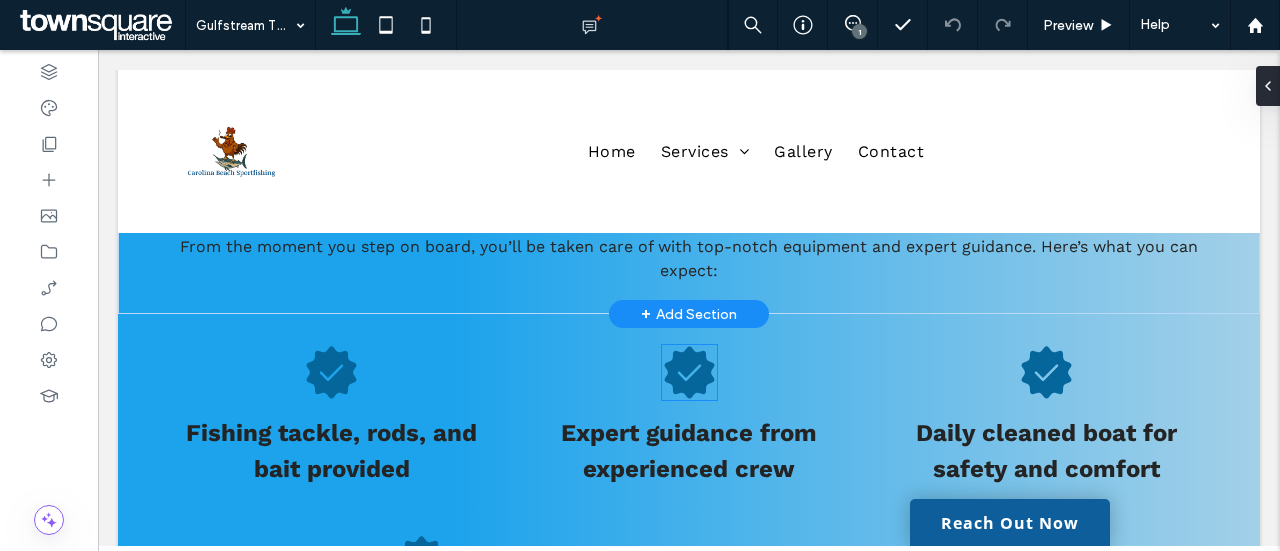 scroll, scrollTop: 898, scrollLeft: 0, axis: vertical 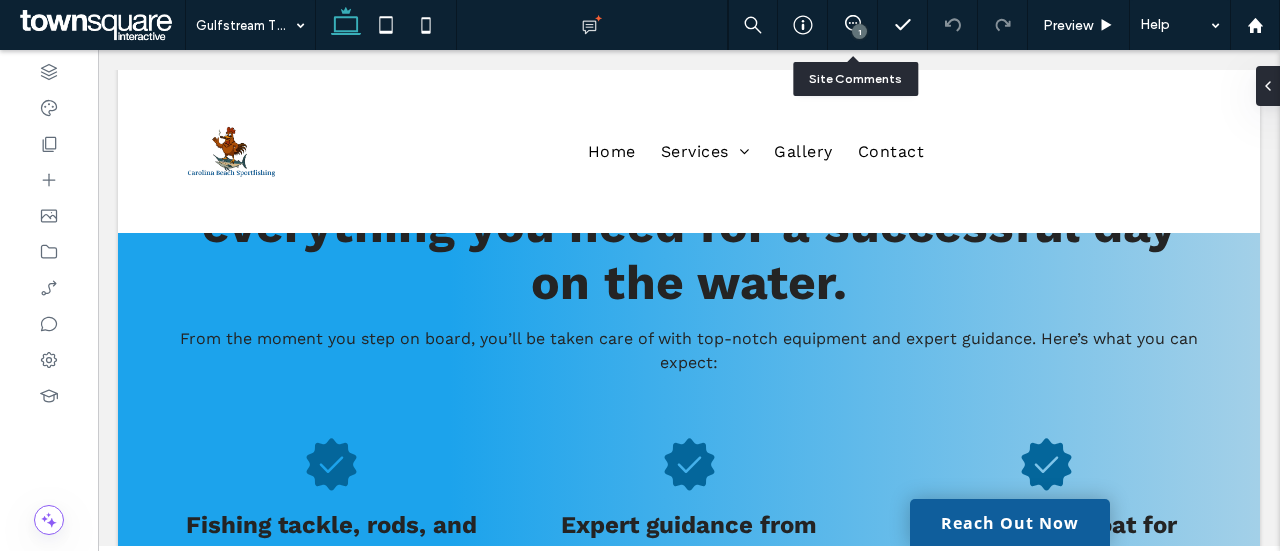 click on "1" at bounding box center [852, 25] 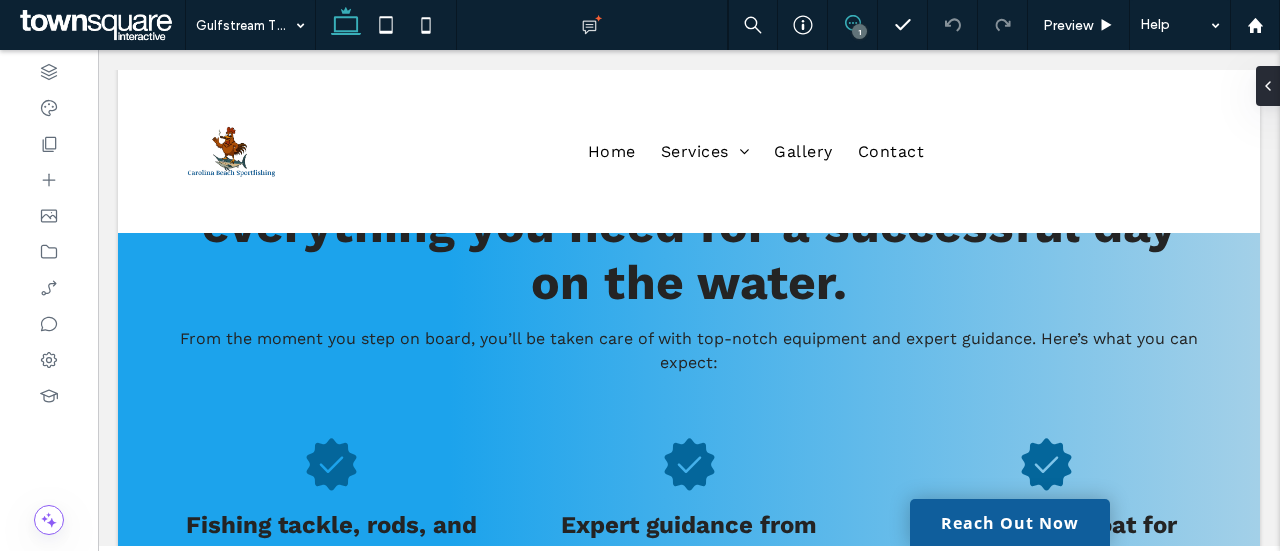 click 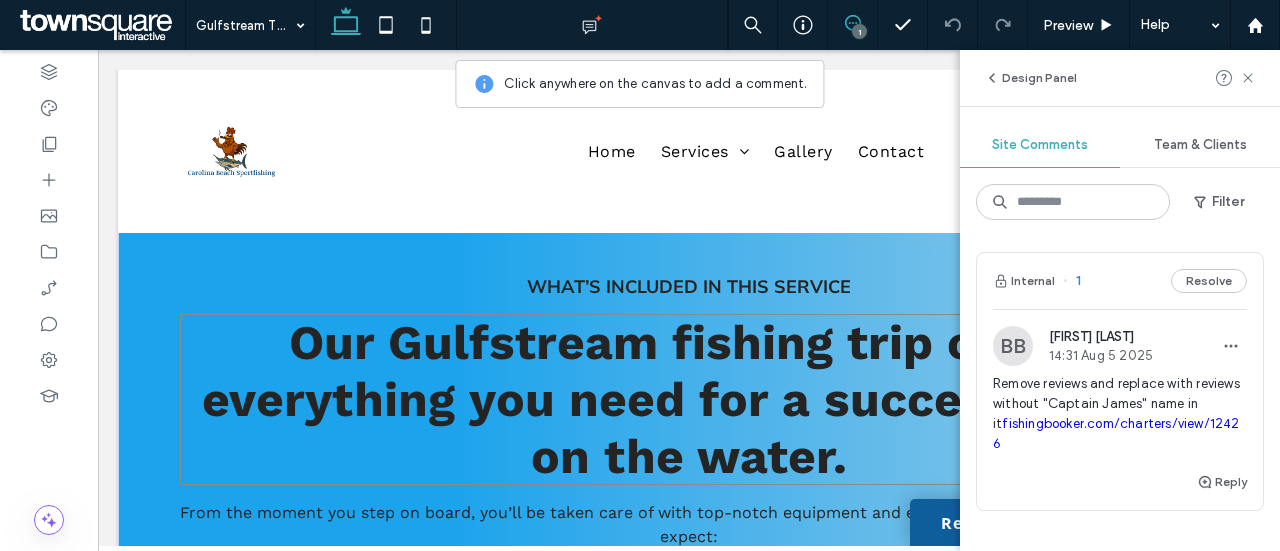 scroll, scrollTop: 698, scrollLeft: 0, axis: vertical 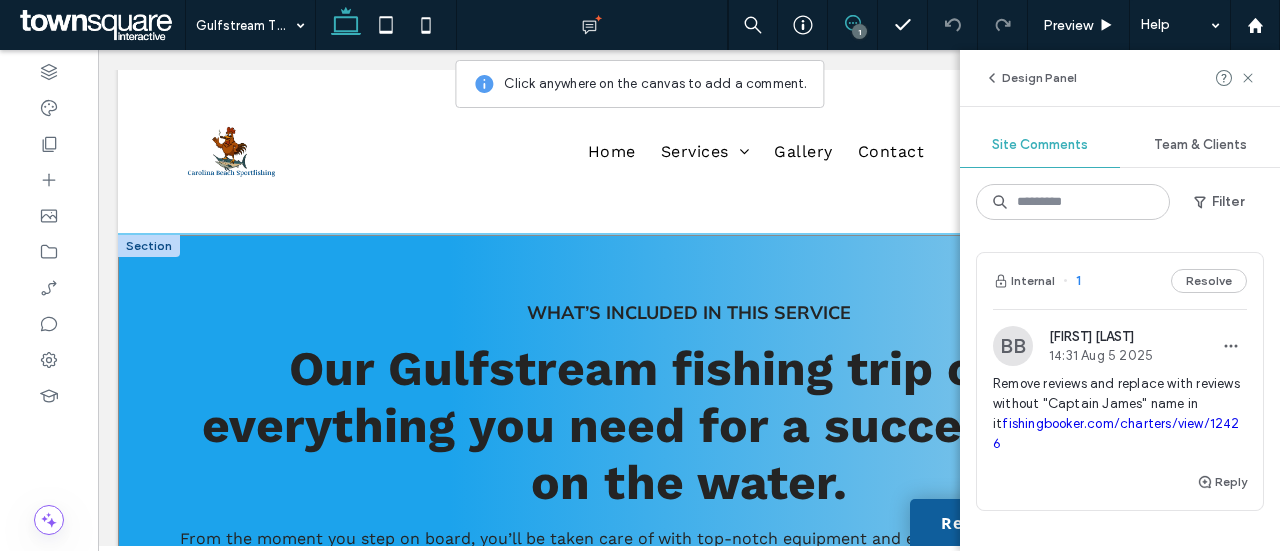 click on "What’s Included in This Service
Our Gulfstream fishing trip offers everything you need for a successful day on the water.
From the moment you step on board, you’ll be taken care of with top-notch equipment and expert guidance. Here’s what you can expect:" at bounding box center [689, 420] 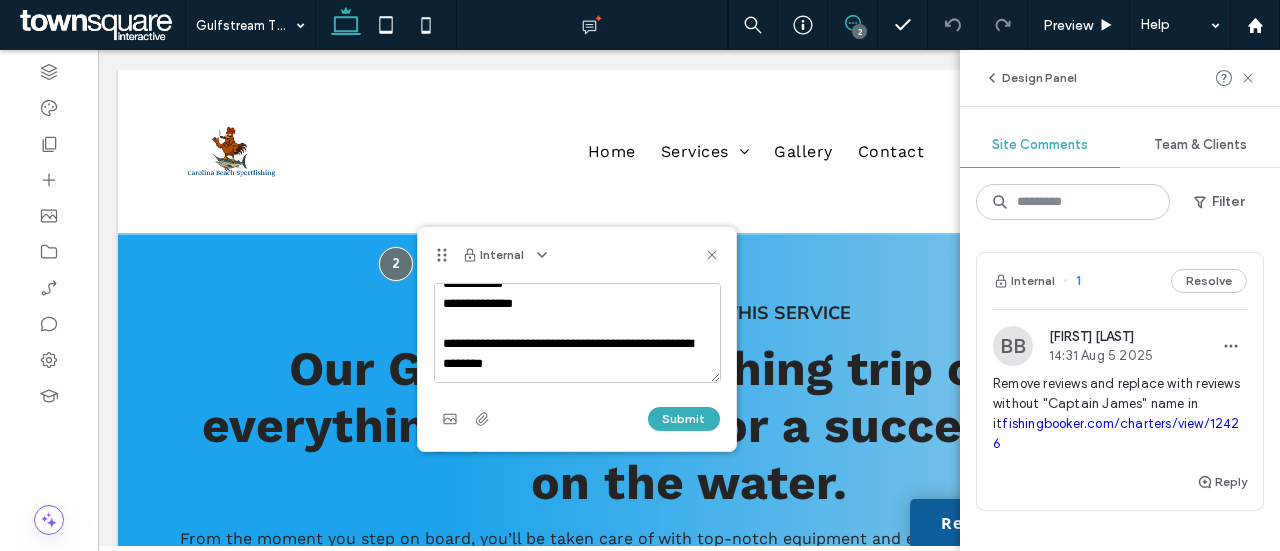 scroll, scrollTop: 188, scrollLeft: 0, axis: vertical 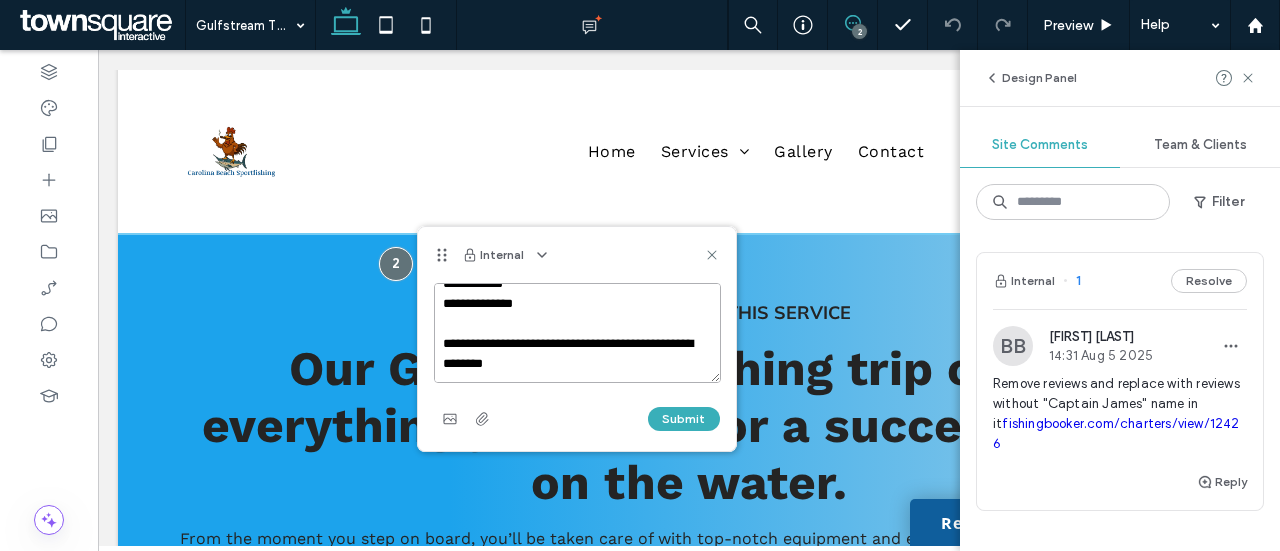 click on "**********" at bounding box center (577, 333) 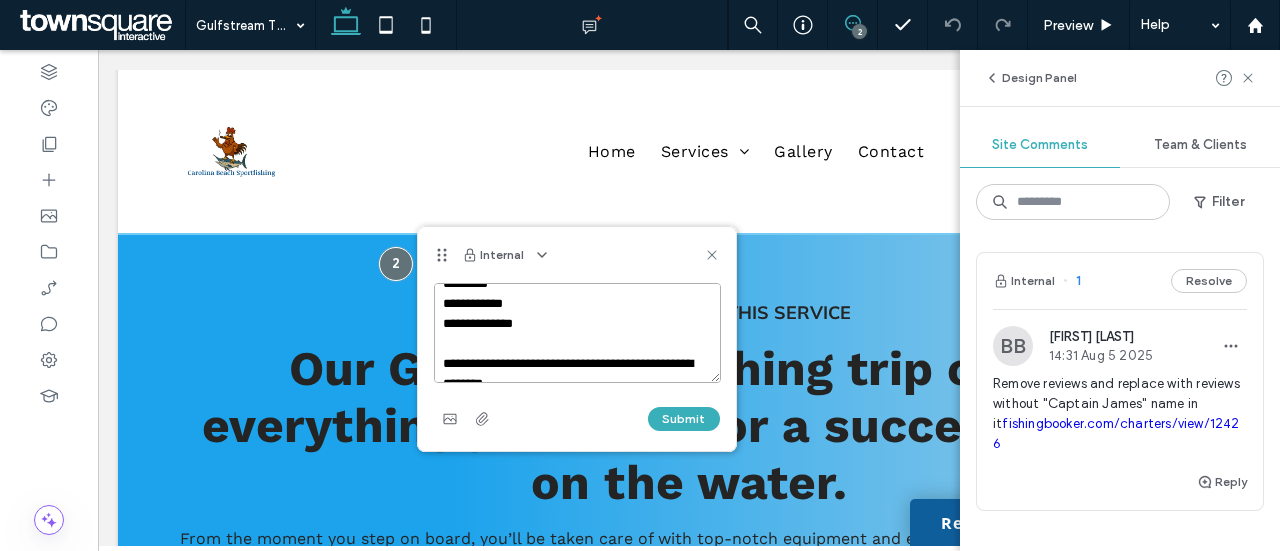 scroll, scrollTop: 197, scrollLeft: 0, axis: vertical 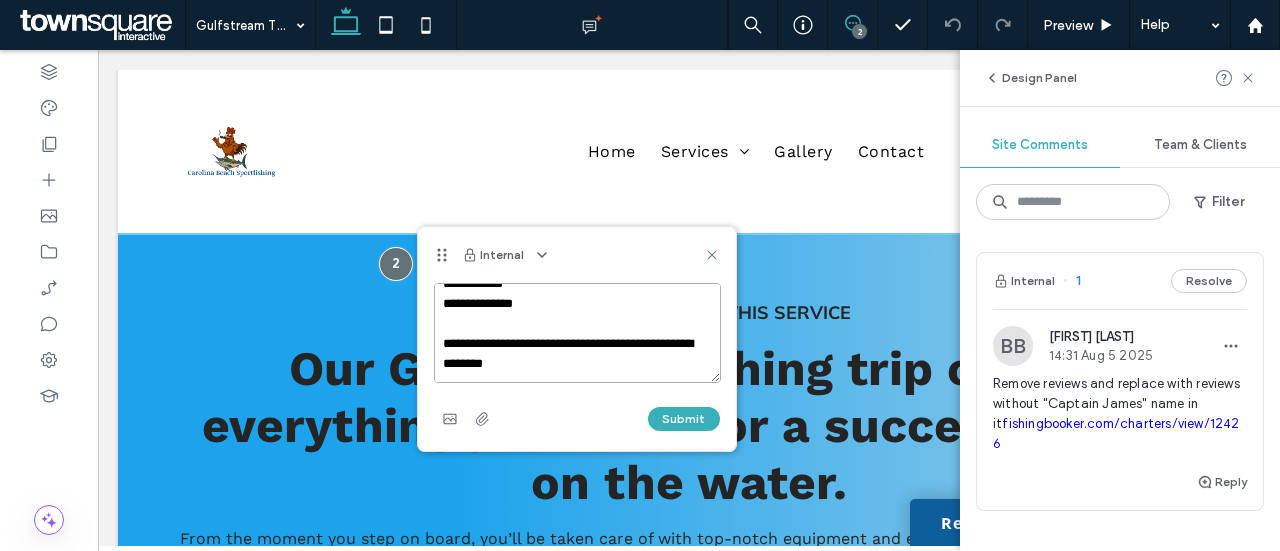 click on "**********" at bounding box center [577, 333] 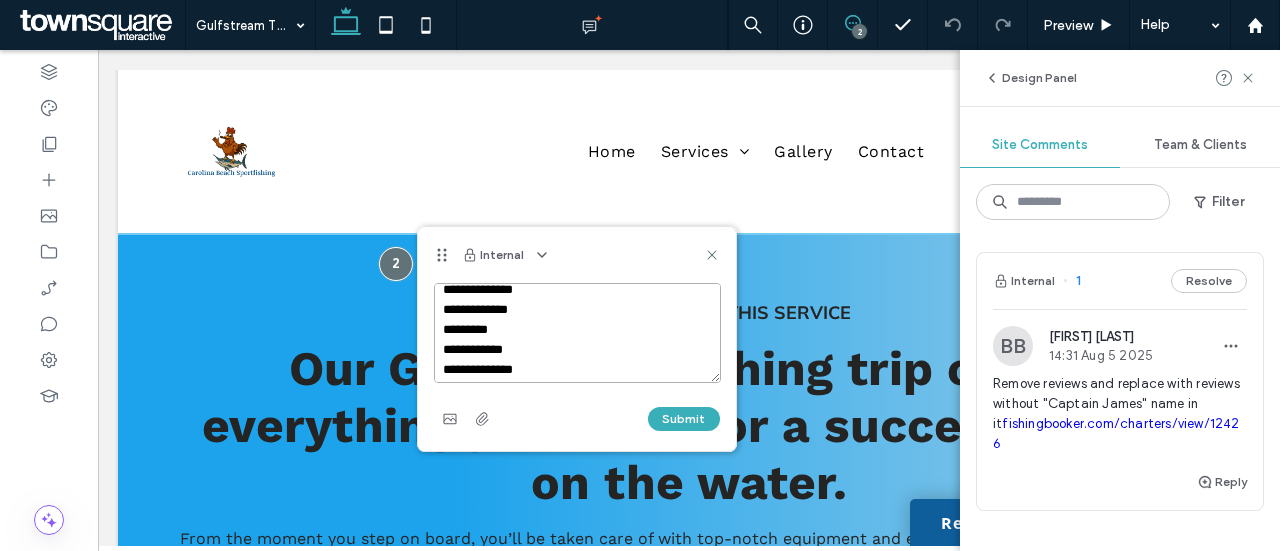 scroll, scrollTop: 0, scrollLeft: 0, axis: both 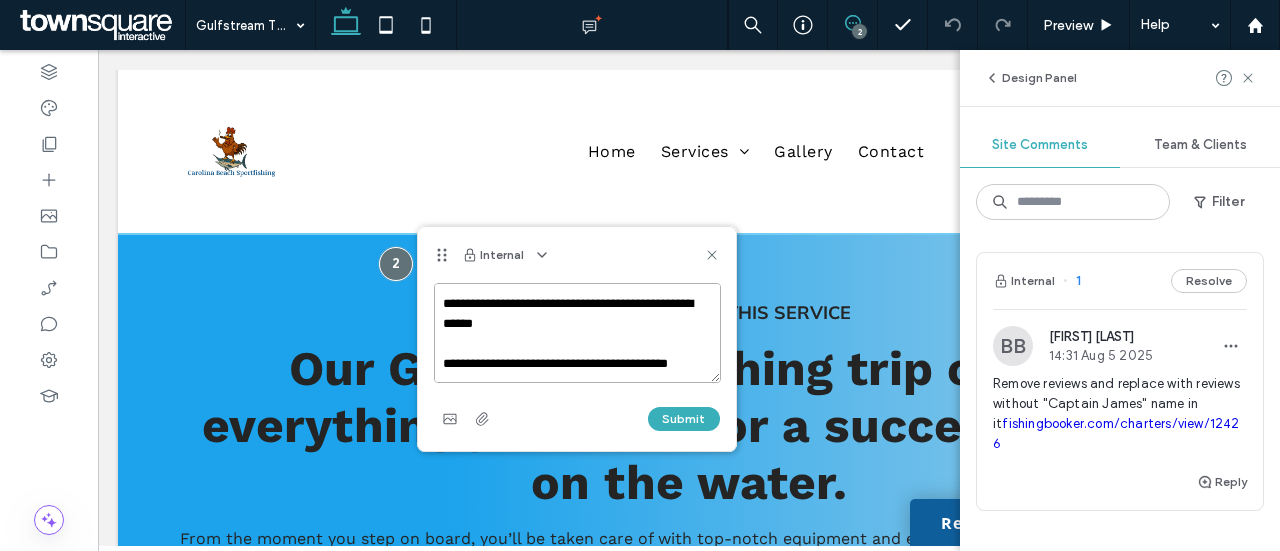 drag, startPoint x: 443, startPoint y: 299, endPoint x: 591, endPoint y: 421, distance: 191.80199 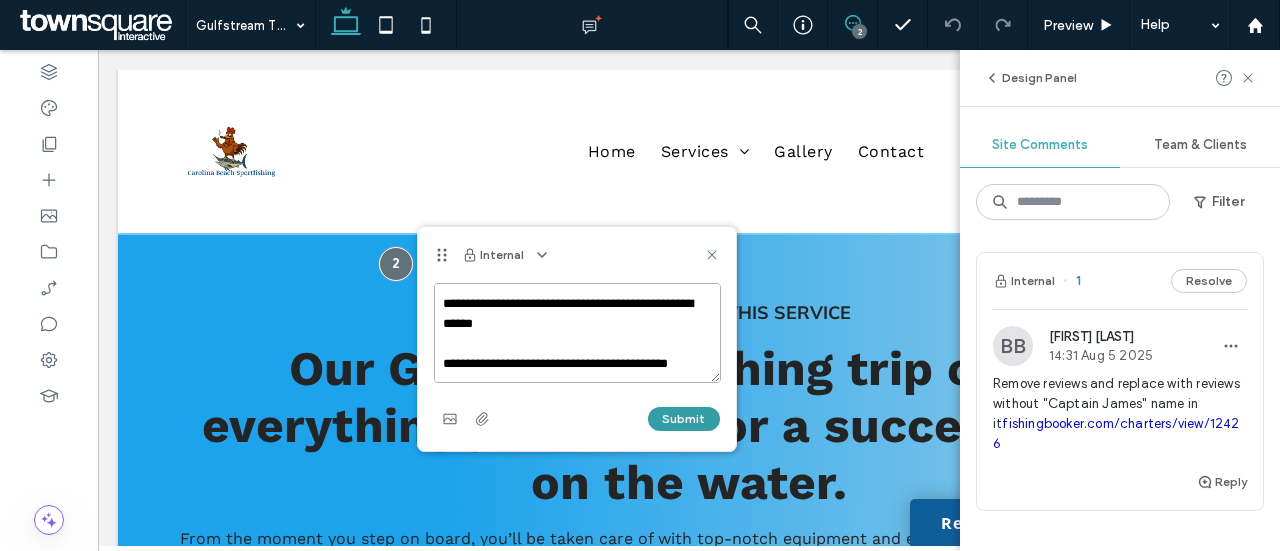 type on "**********" 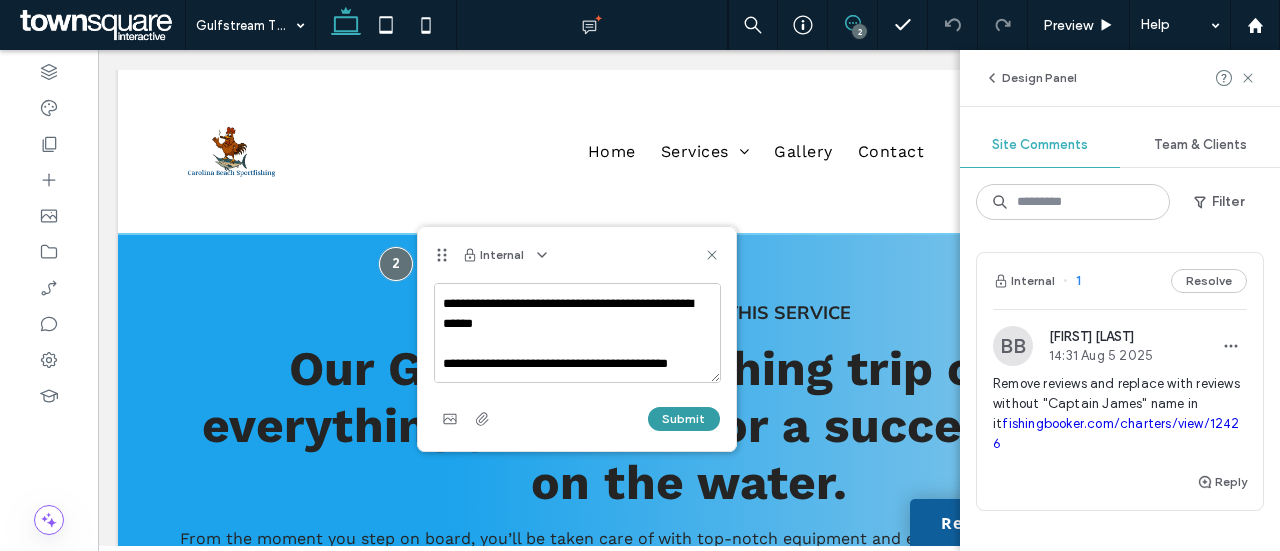 click on "Submit" at bounding box center (684, 419) 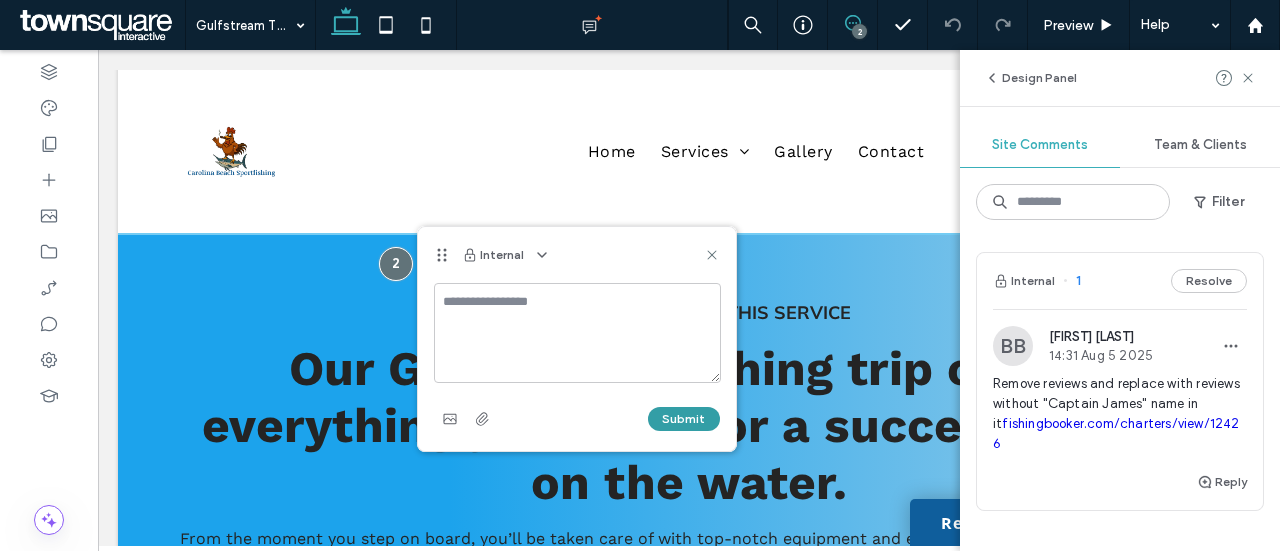 scroll, scrollTop: 0, scrollLeft: 0, axis: both 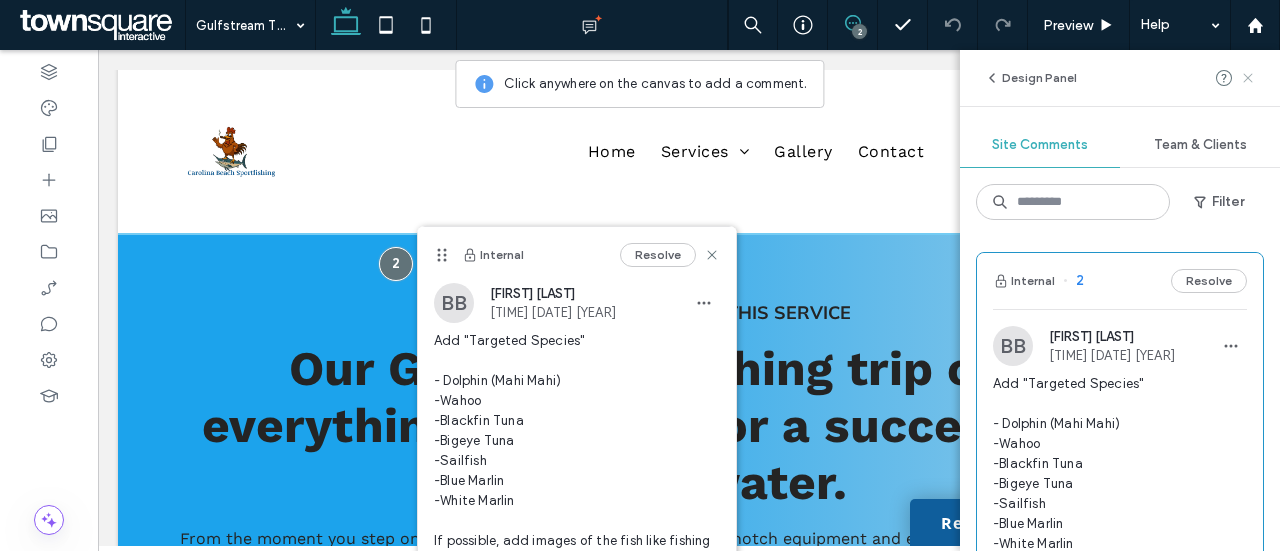 click 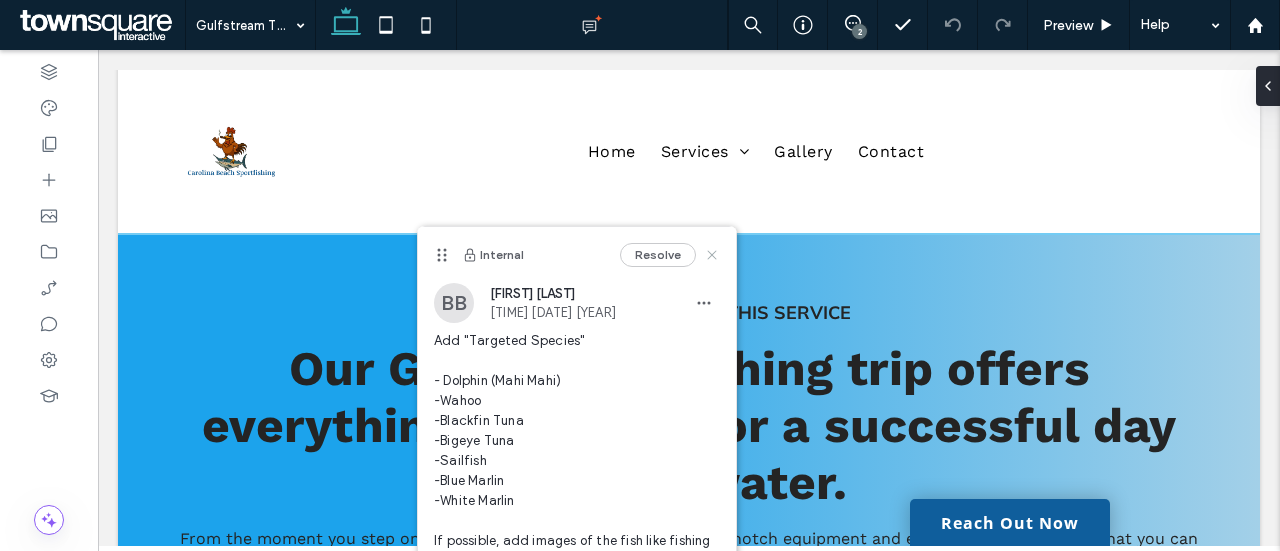 drag, startPoint x: 697, startPoint y: 253, endPoint x: 876, endPoint y: 283, distance: 181.49655 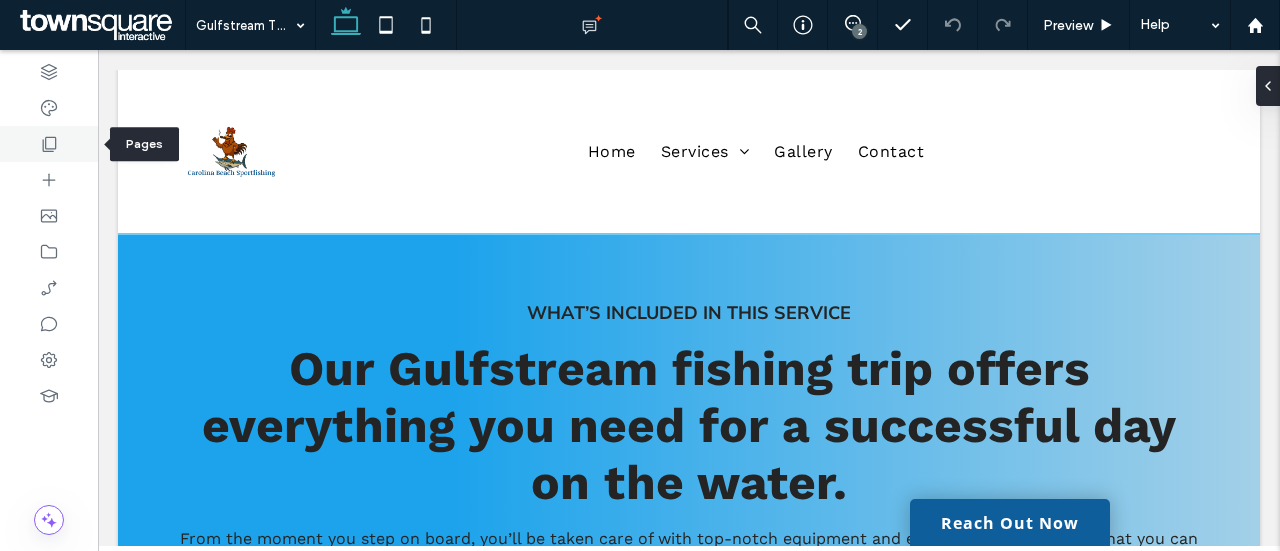click at bounding box center [49, 144] 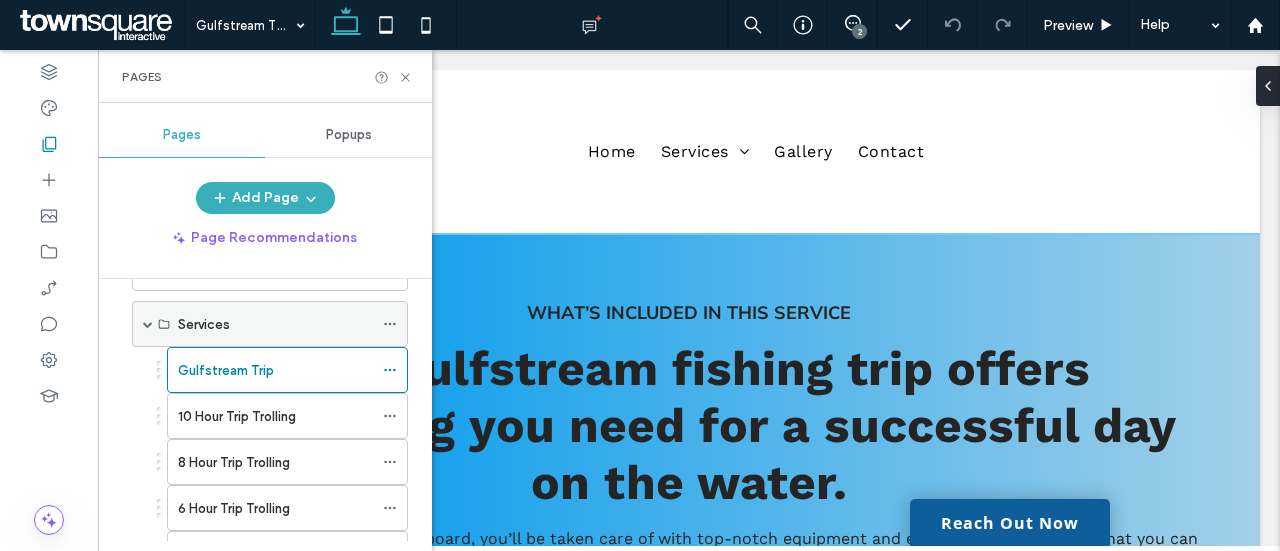 scroll, scrollTop: 100, scrollLeft: 0, axis: vertical 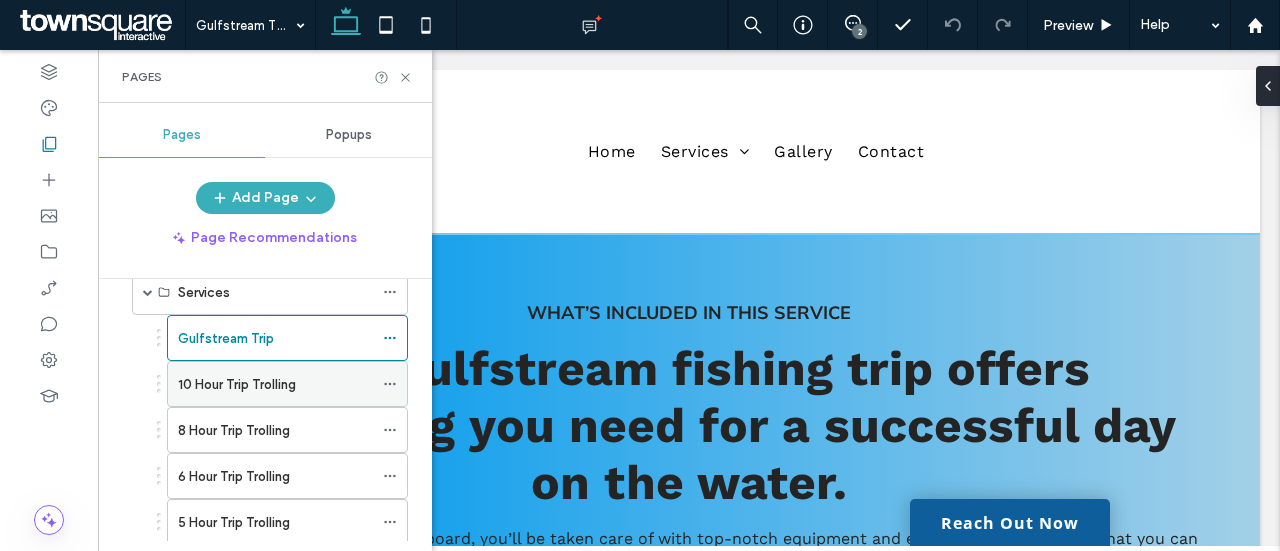 click on "10 Hour Trip Trolling" at bounding box center (237, 384) 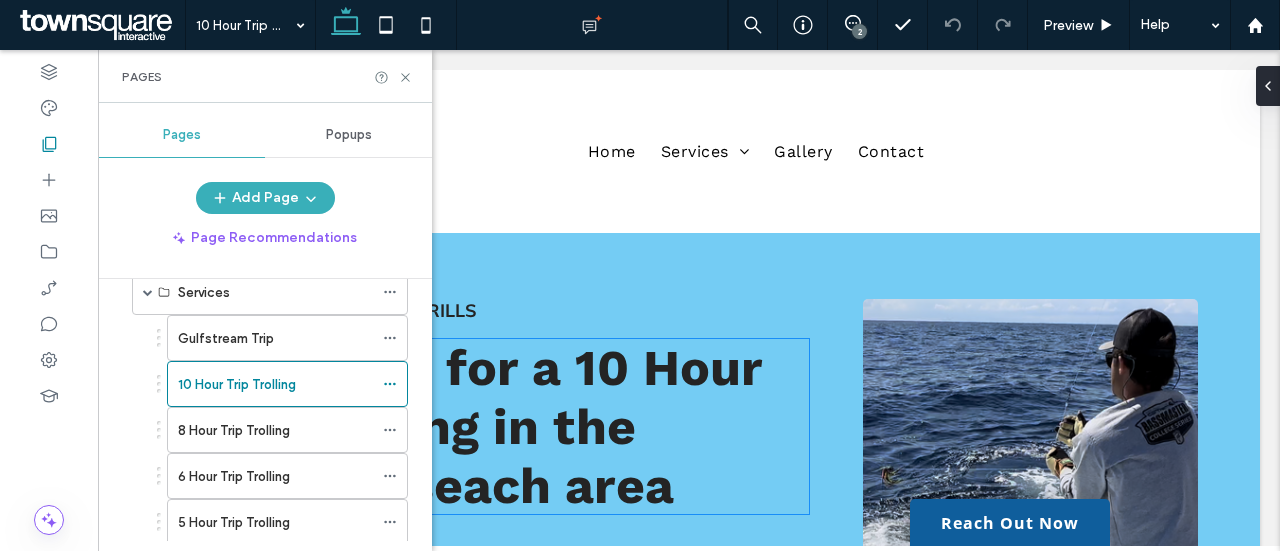scroll, scrollTop: 300, scrollLeft: 0, axis: vertical 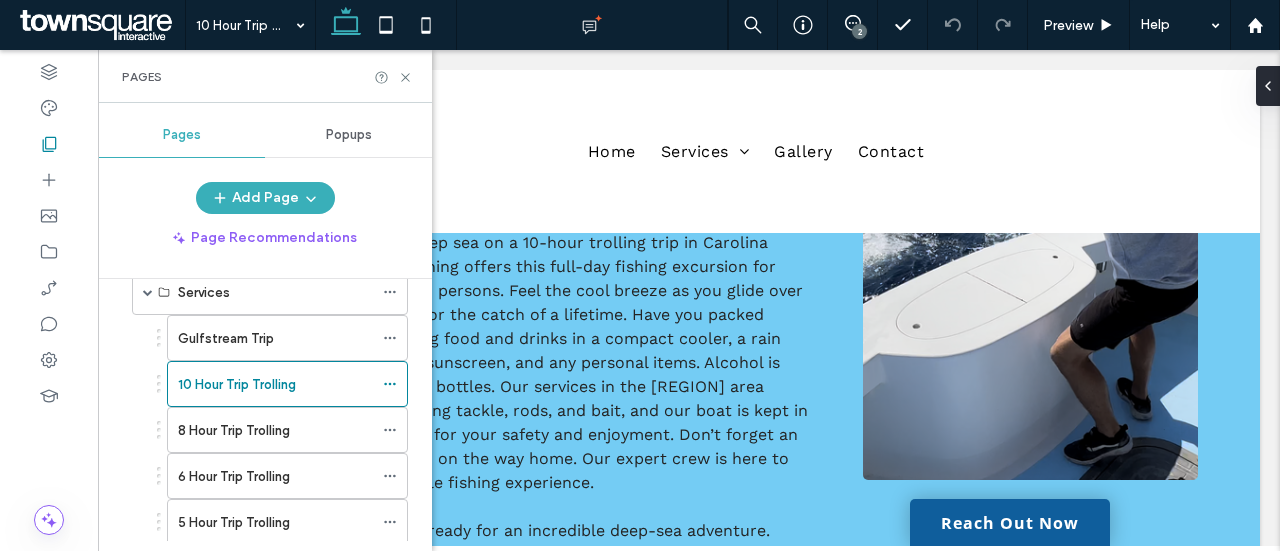 drag, startPoint x: 268, startPoint y: 373, endPoint x: 276, endPoint y: 364, distance: 12.0415945 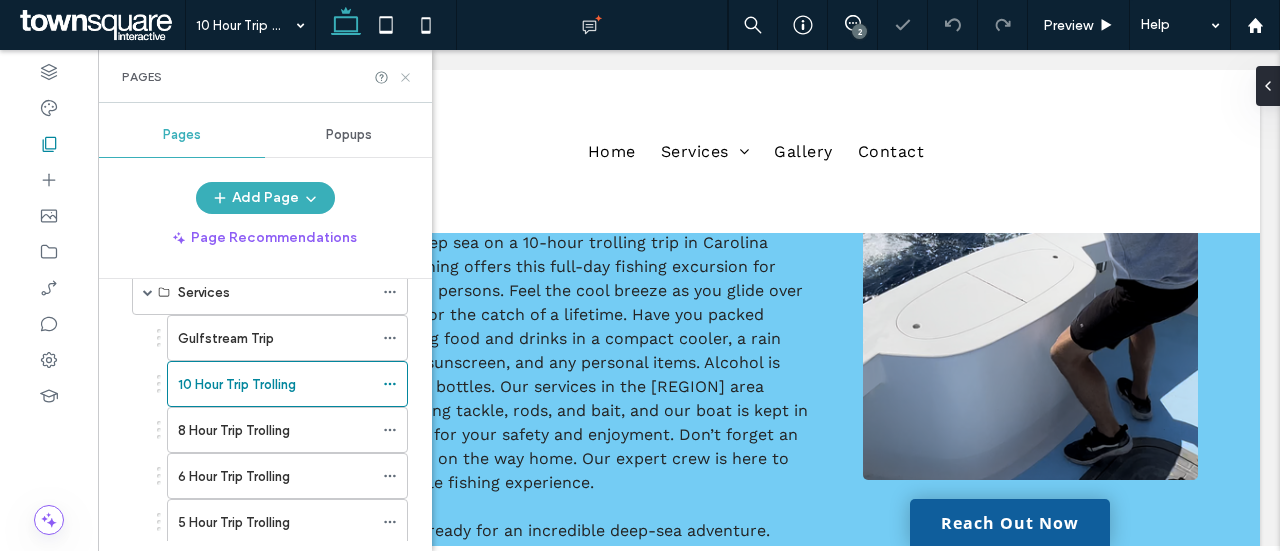 click 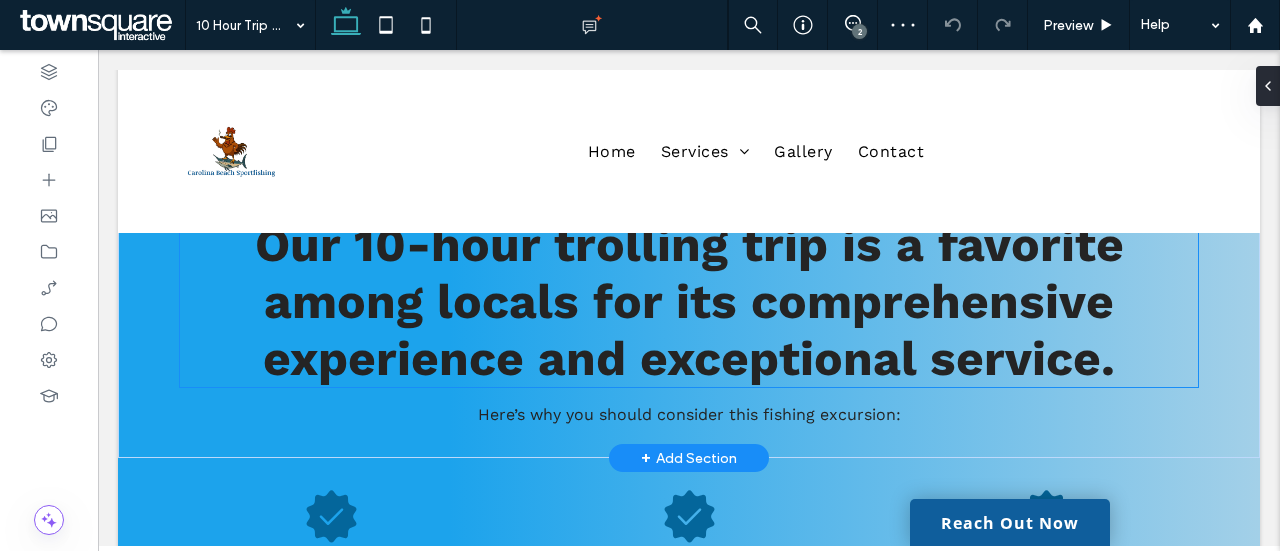 scroll, scrollTop: 700, scrollLeft: 0, axis: vertical 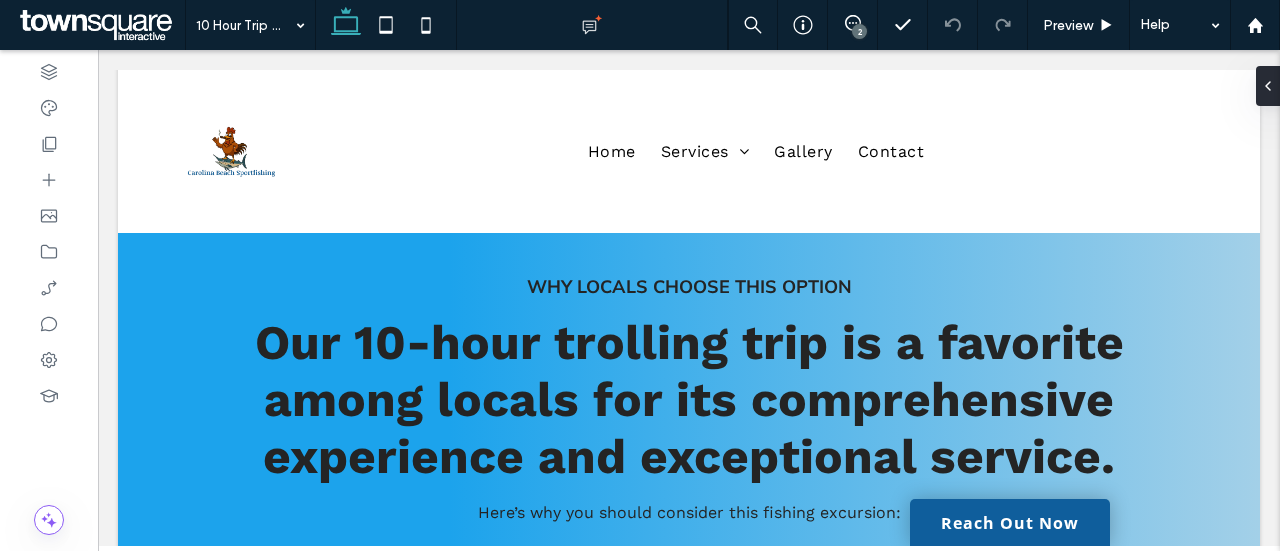 click on "2" at bounding box center [859, 31] 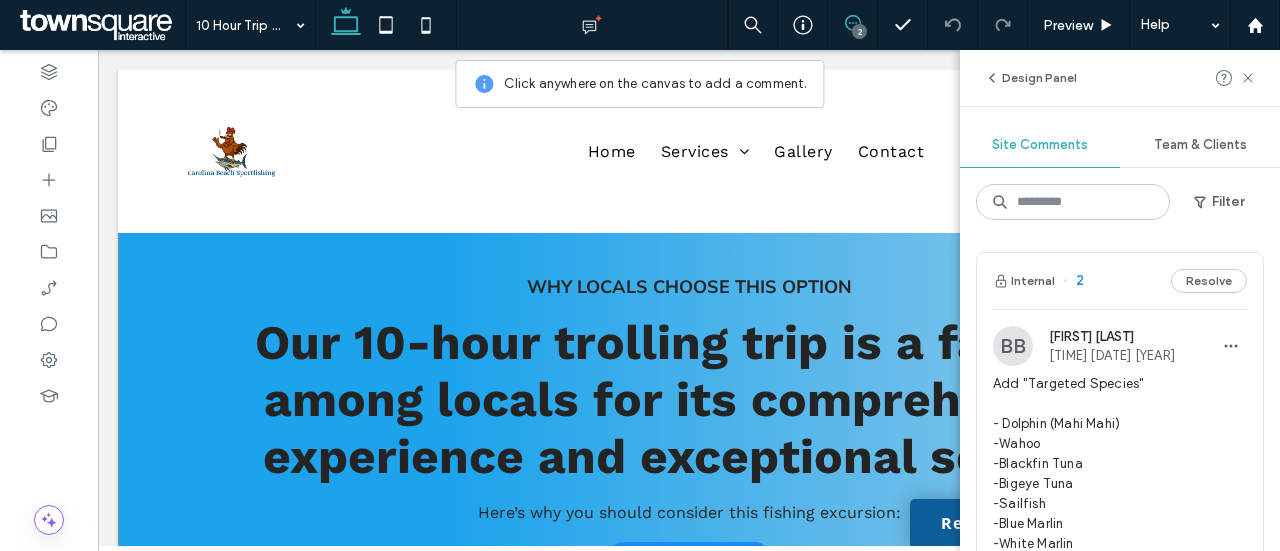 click on "Why Locals Choose This Option
Our 10-hour trolling trip is a favorite among locals for its comprehensive experience and exceptional service.
Here’s why you should consider this fishing excursion:" at bounding box center [689, 382] 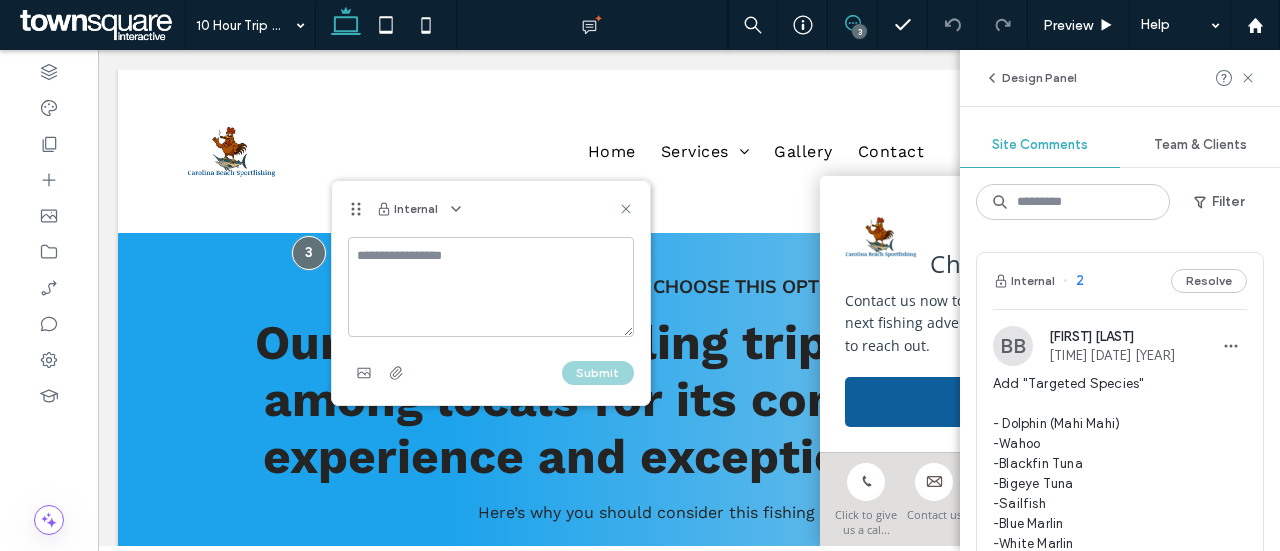 click at bounding box center [491, 287] 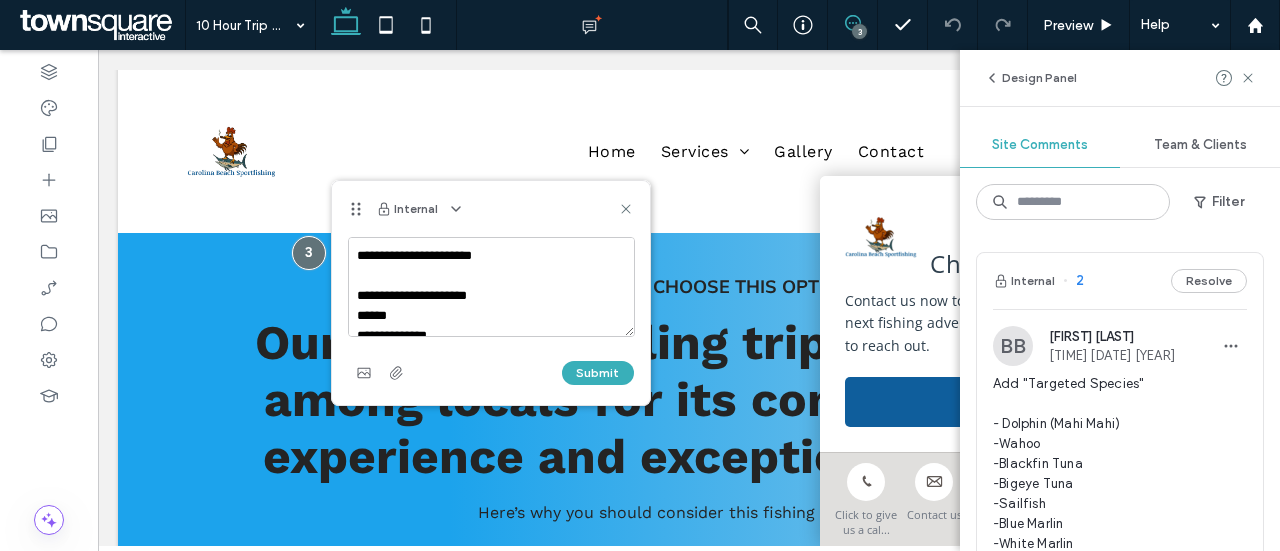 scroll, scrollTop: 0, scrollLeft: 0, axis: both 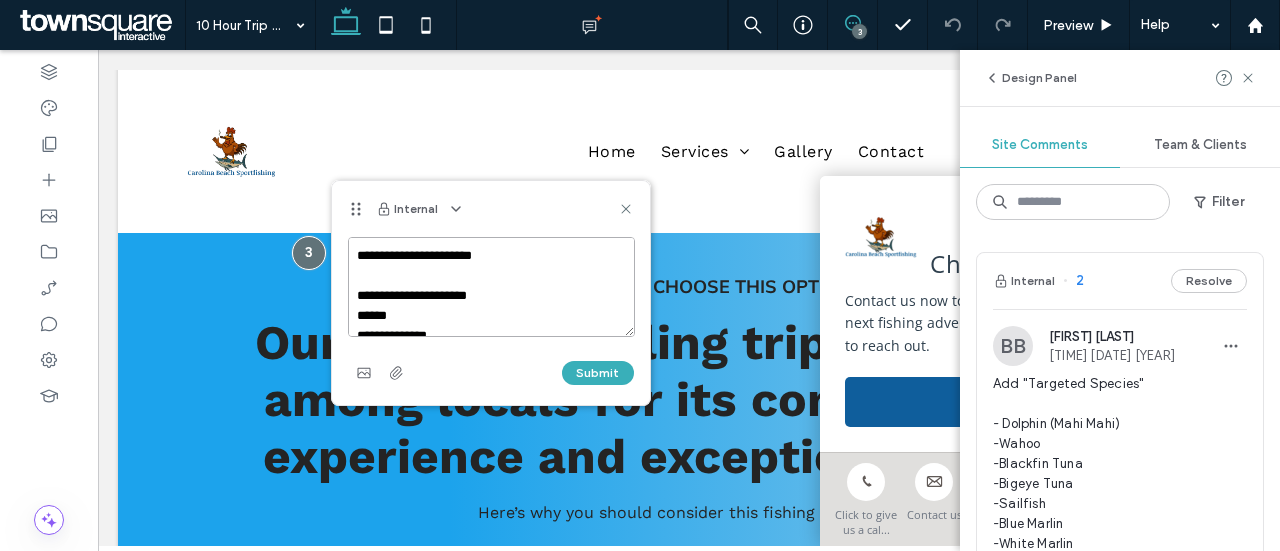 click on "**********" at bounding box center [491, 287] 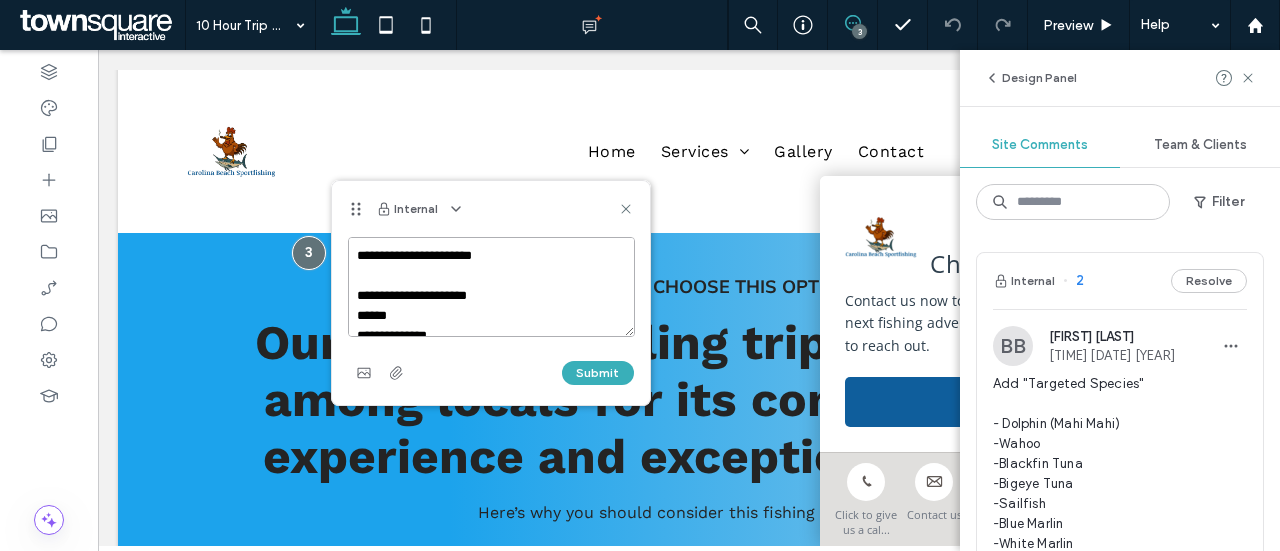 drag, startPoint x: 490, startPoint y: 303, endPoint x: 362, endPoint y: 300, distance: 128.03516 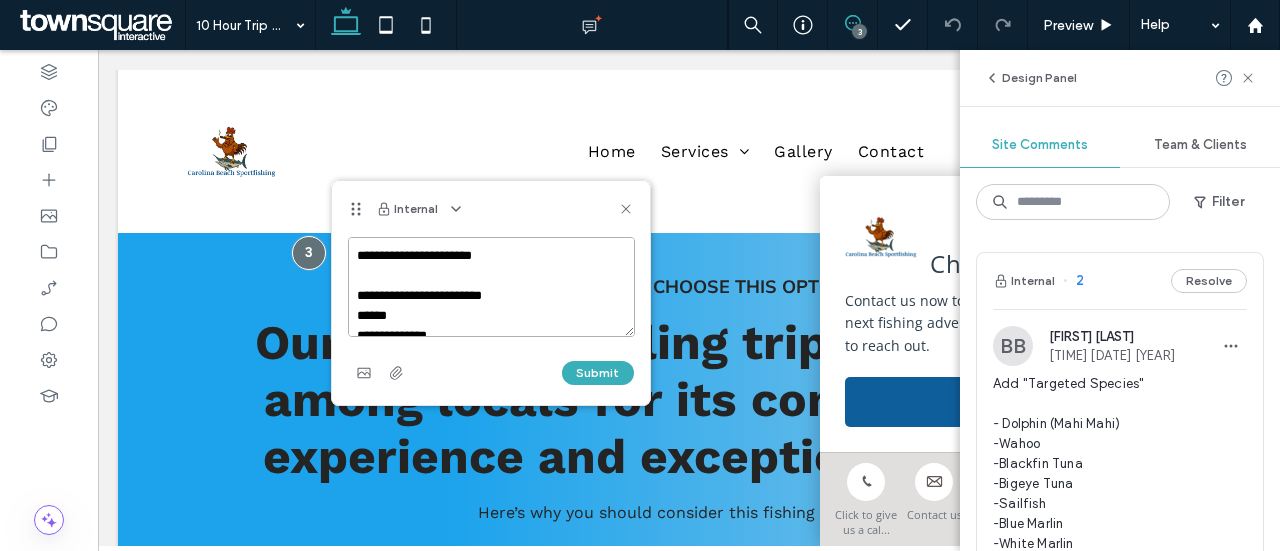 drag, startPoint x: 410, startPoint y: 313, endPoint x: 368, endPoint y: 313, distance: 42 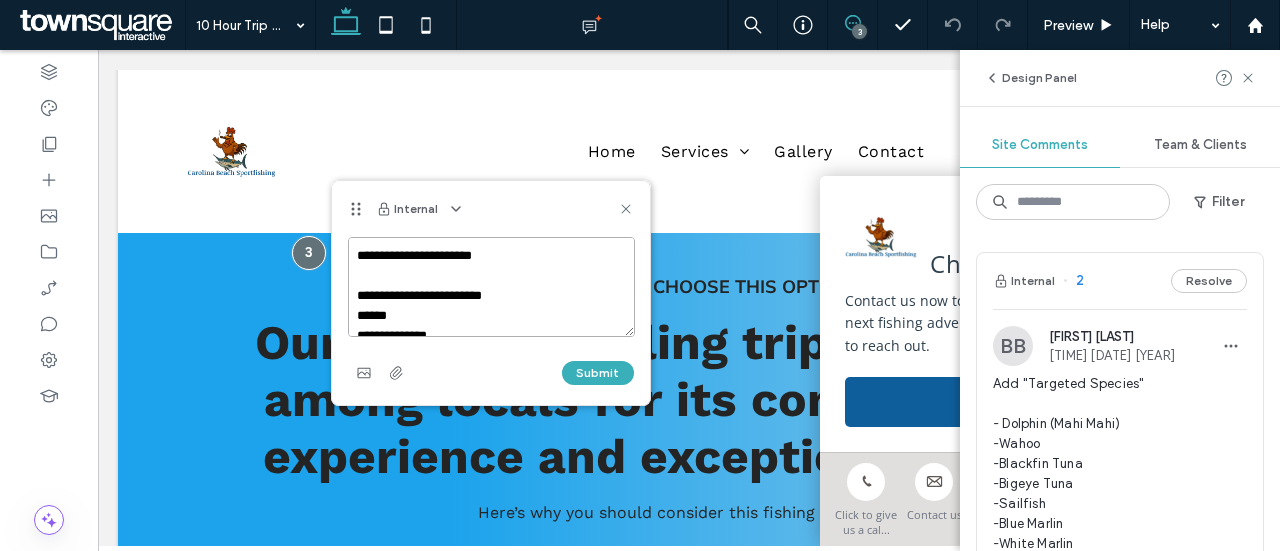 click on "**********" at bounding box center (491, 287) 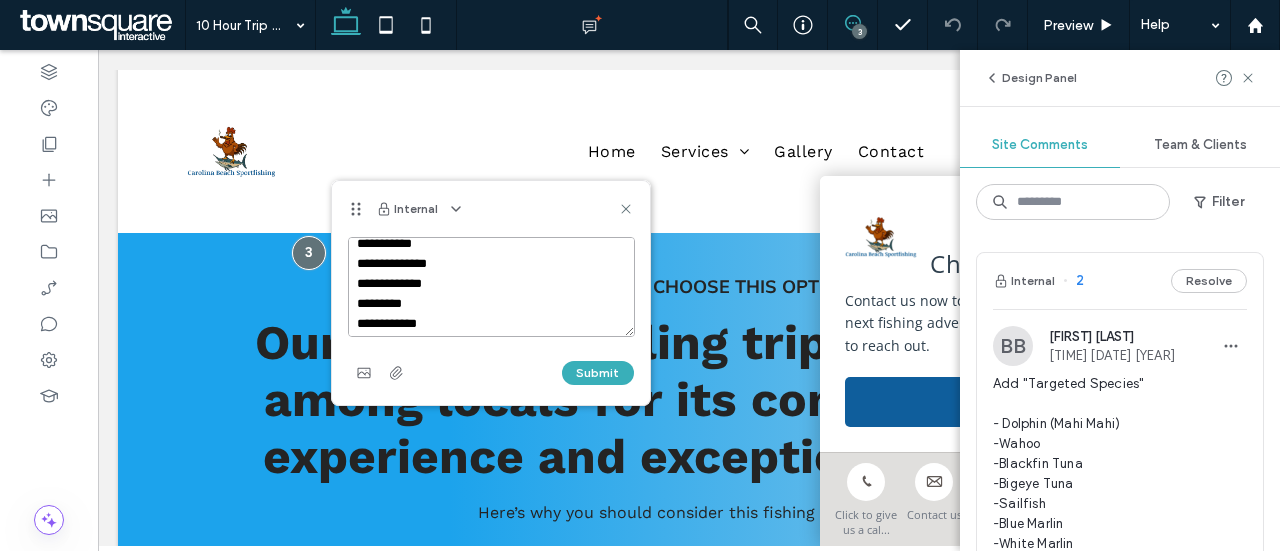 scroll, scrollTop: 100, scrollLeft: 0, axis: vertical 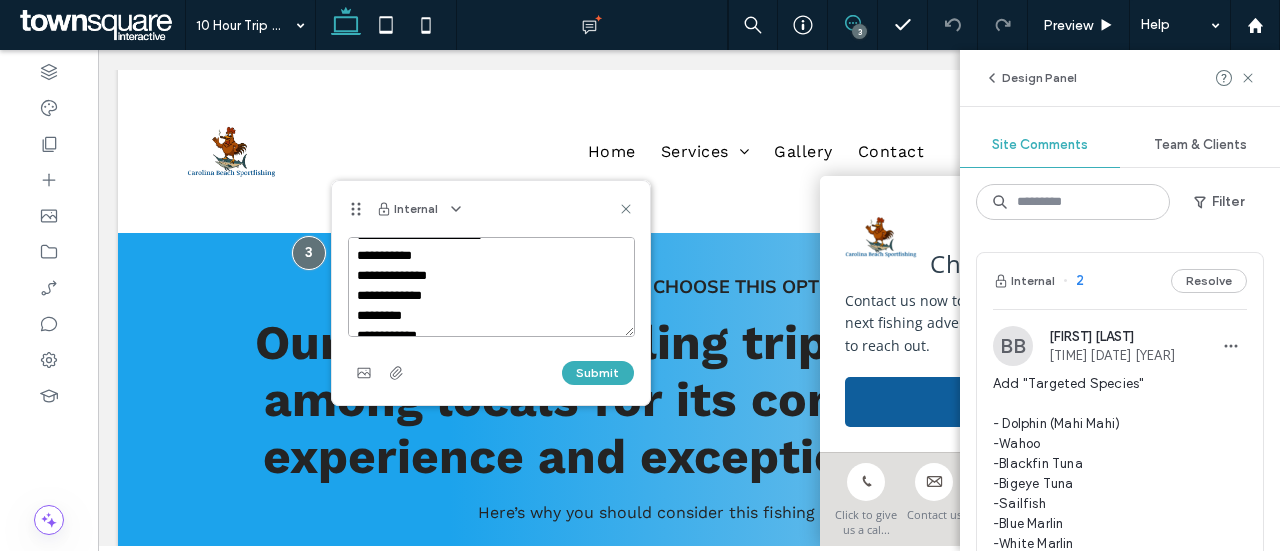drag, startPoint x: 445, startPoint y: 273, endPoint x: 372, endPoint y: 276, distance: 73.061615 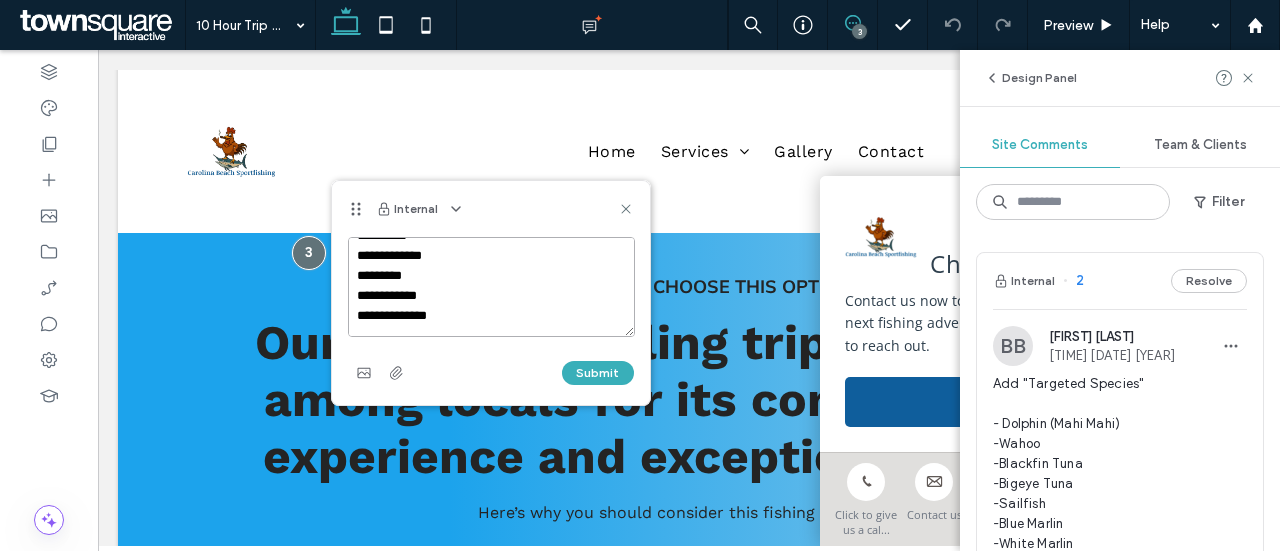scroll, scrollTop: 60, scrollLeft: 0, axis: vertical 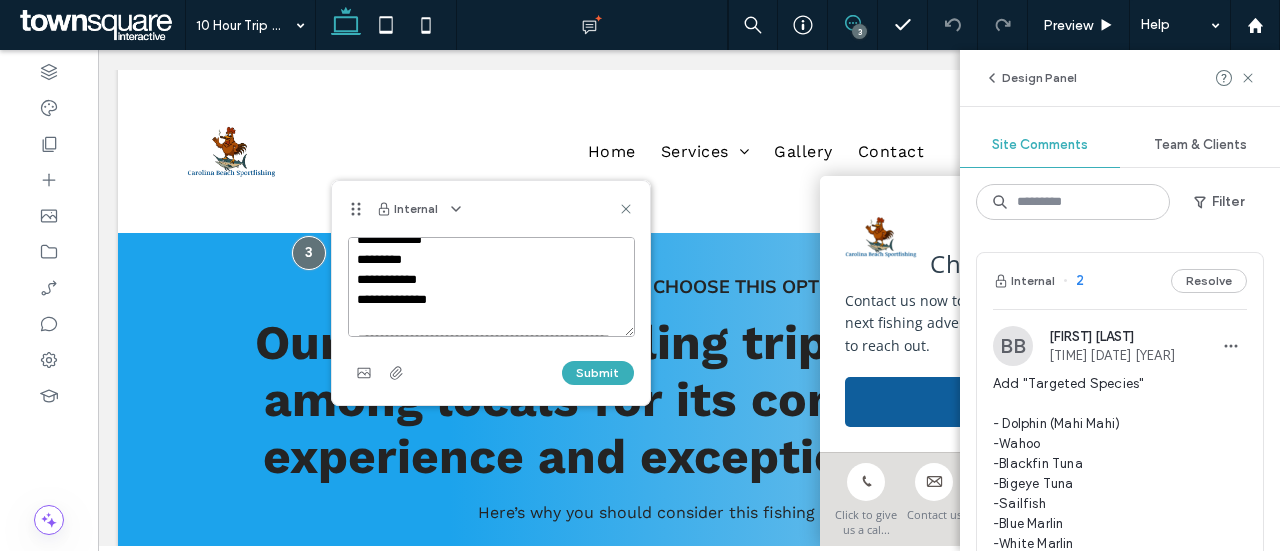 drag, startPoint x: 363, startPoint y: 295, endPoint x: 448, endPoint y: 297, distance: 85.02353 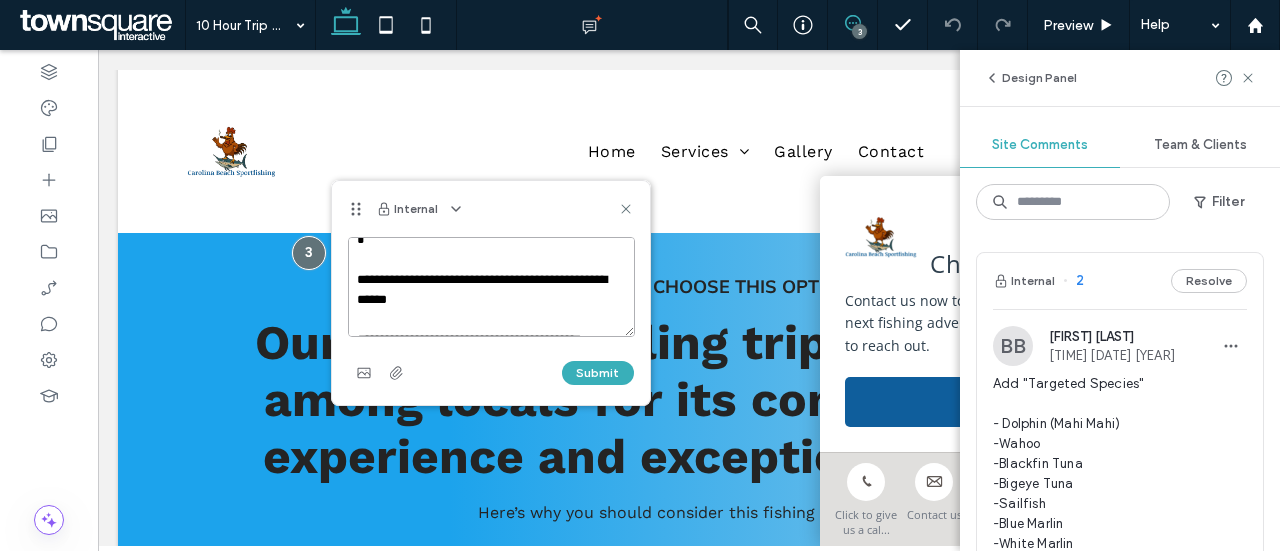 scroll, scrollTop: 56, scrollLeft: 0, axis: vertical 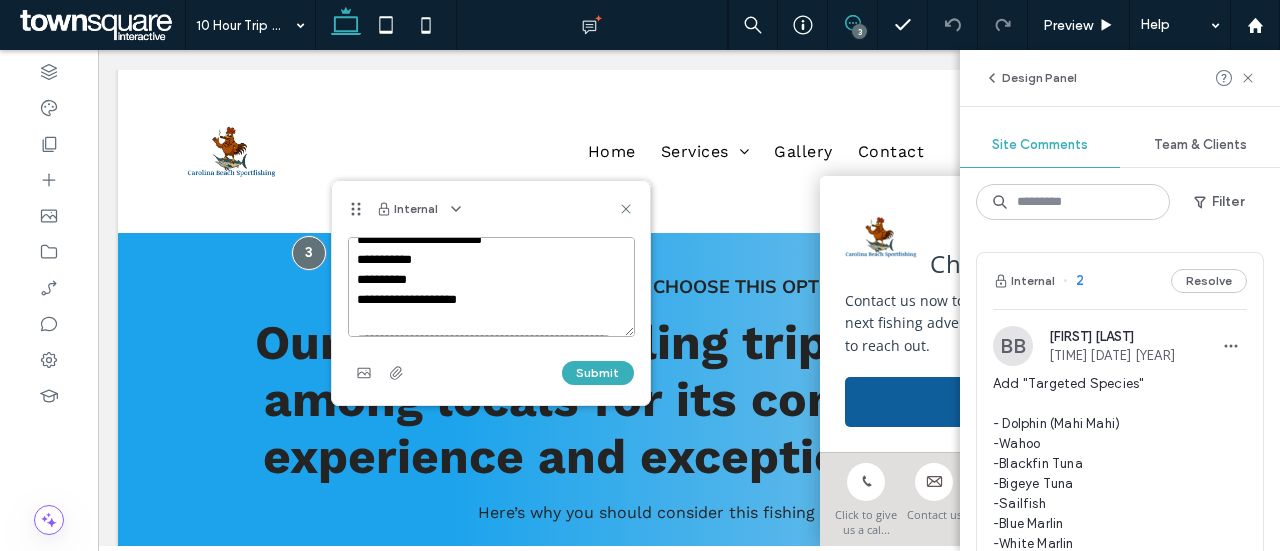 type on "**********" 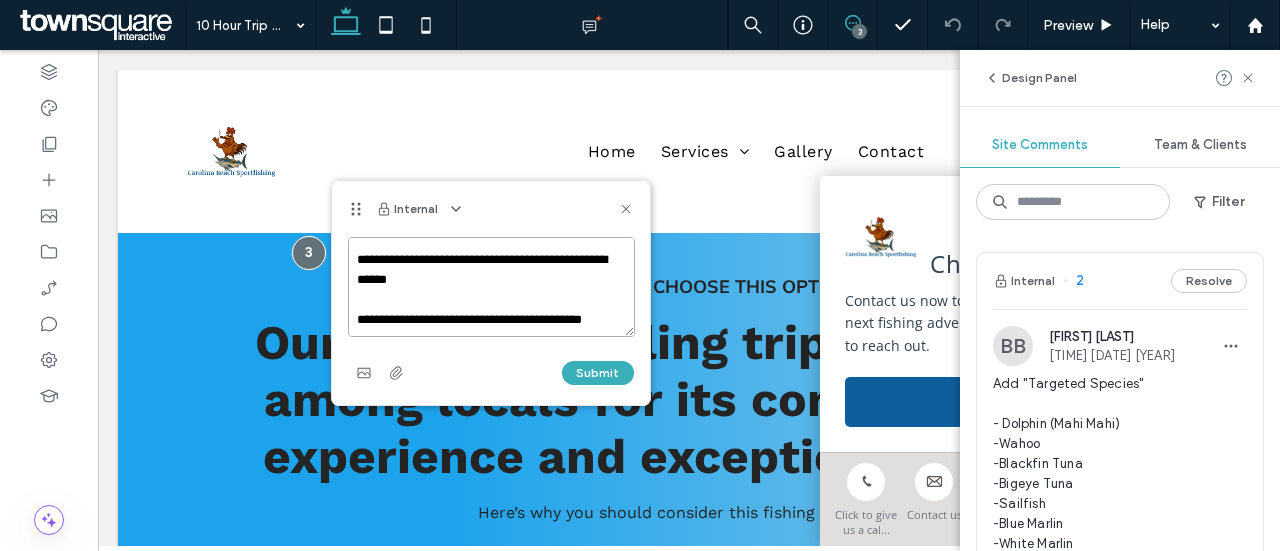 scroll, scrollTop: 157, scrollLeft: 0, axis: vertical 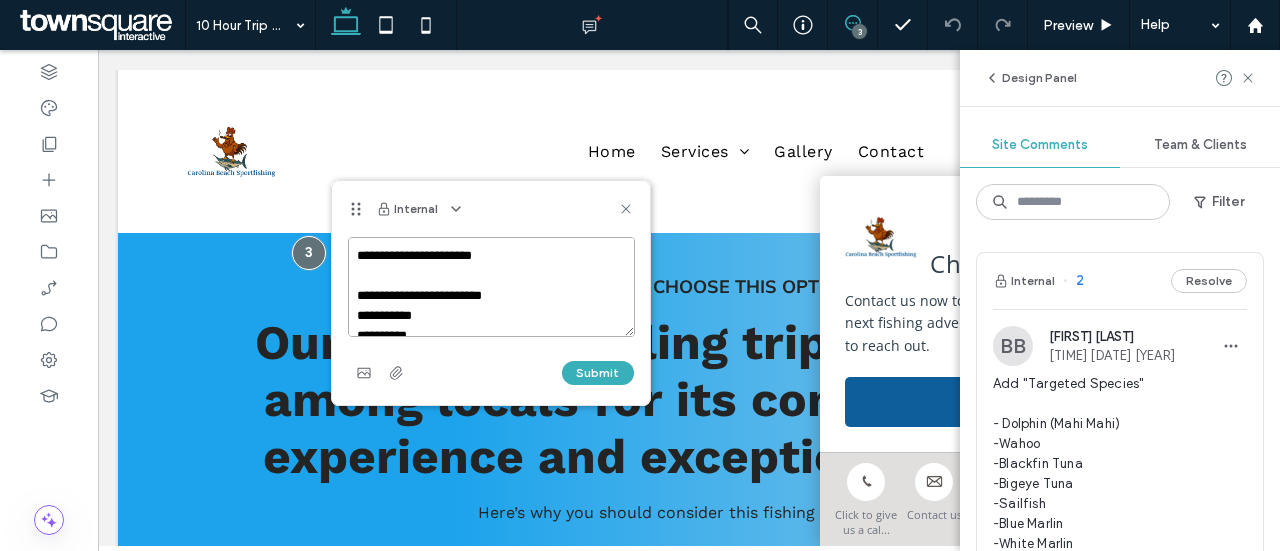 drag, startPoint x: 422, startPoint y: 316, endPoint x: 356, endPoint y: 207, distance: 127.424484 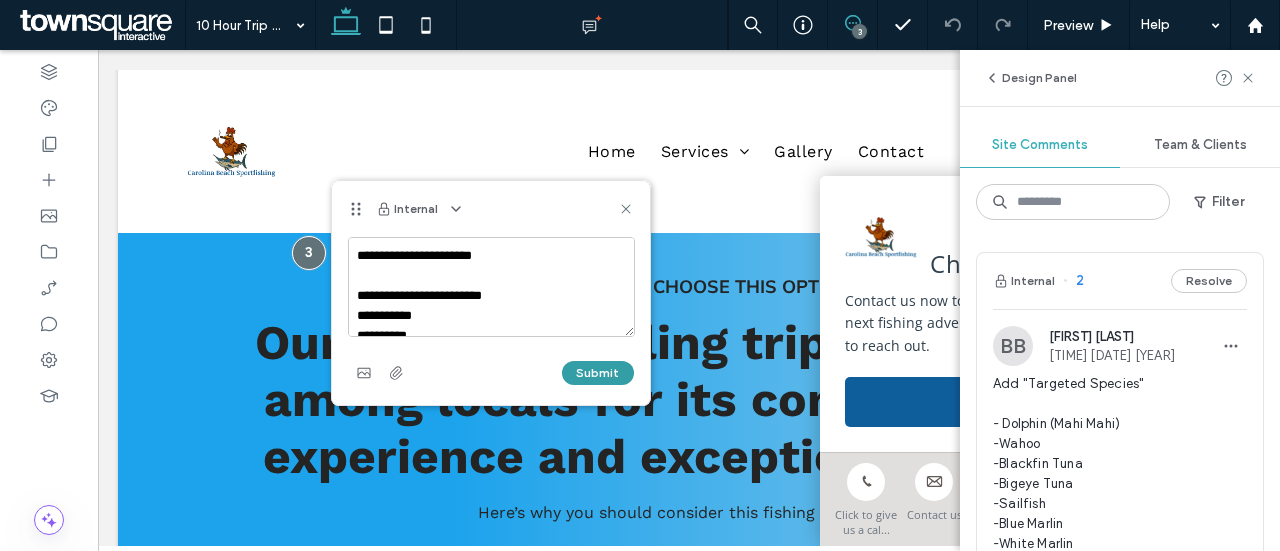 click on "Submit" at bounding box center (598, 373) 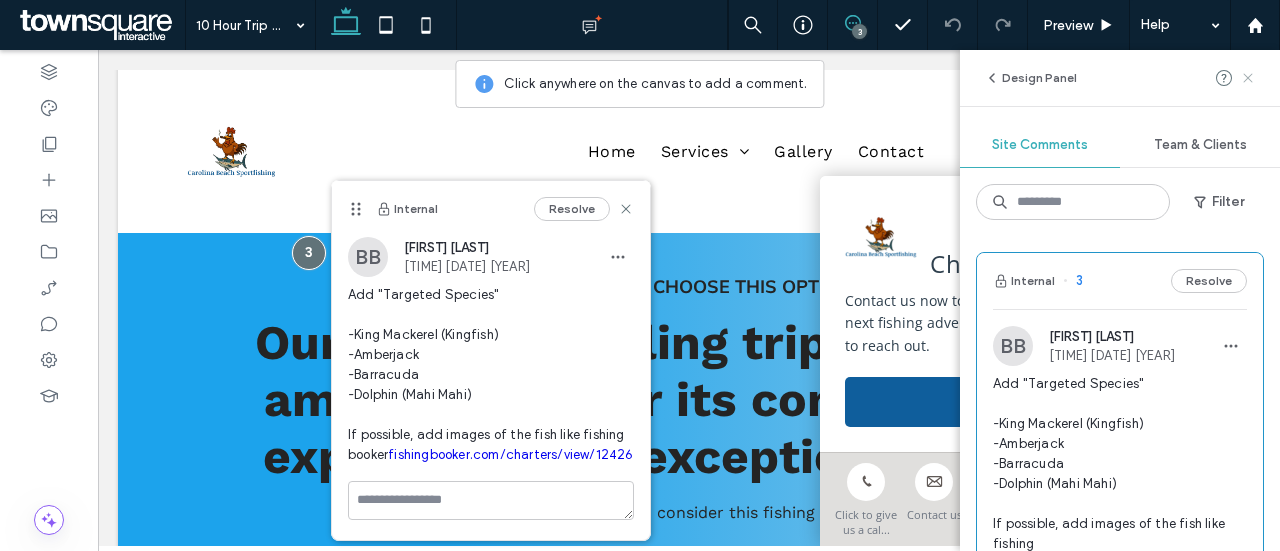 click 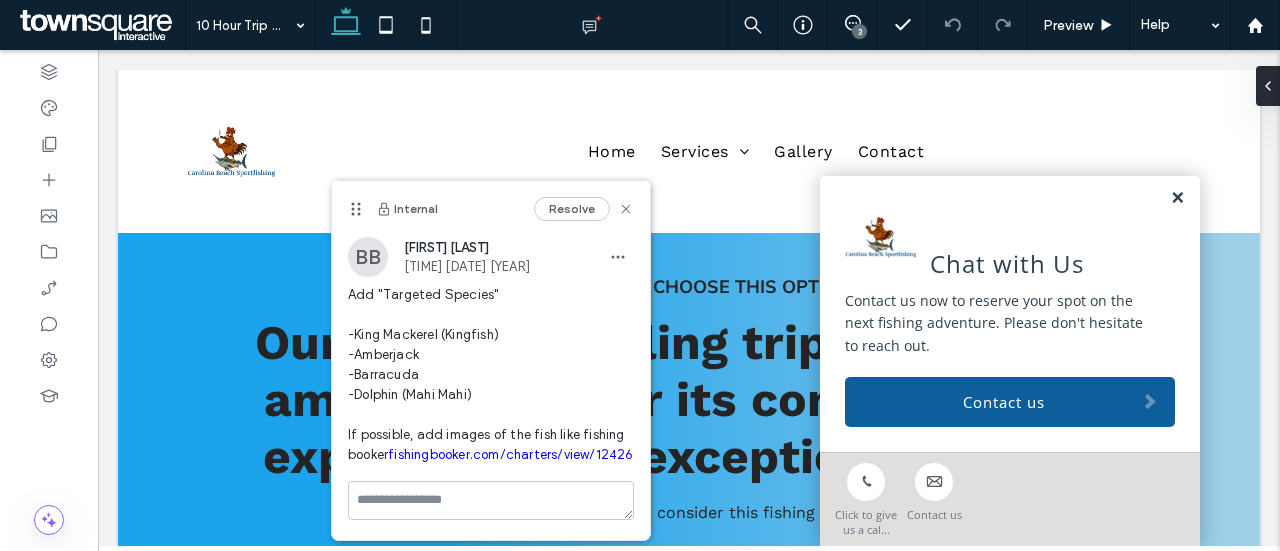 click at bounding box center [1177, 198] 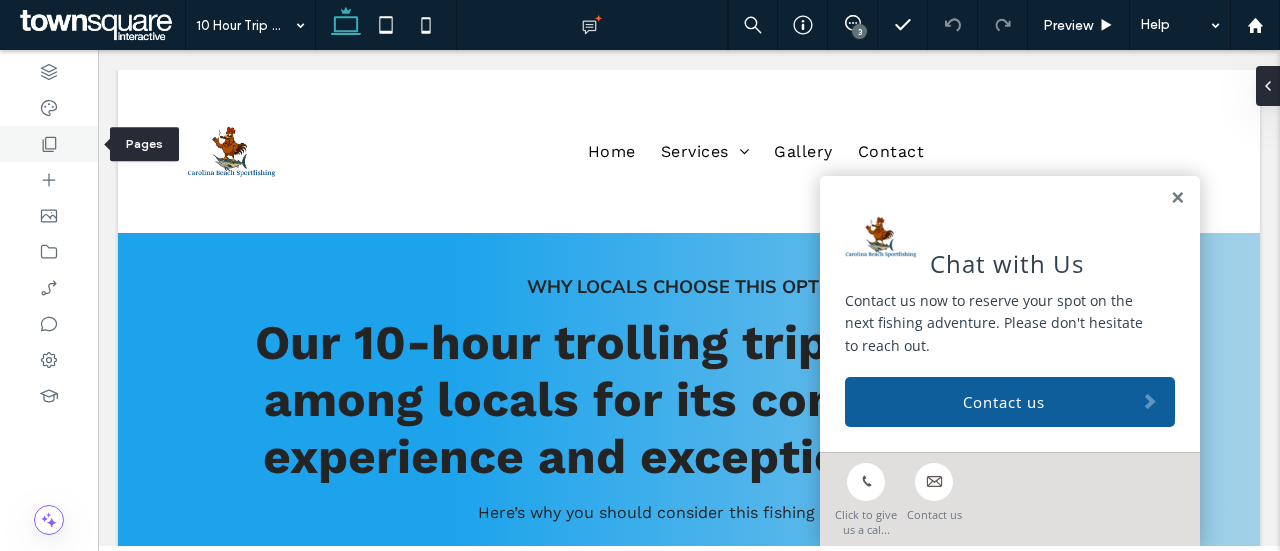 click at bounding box center [49, 144] 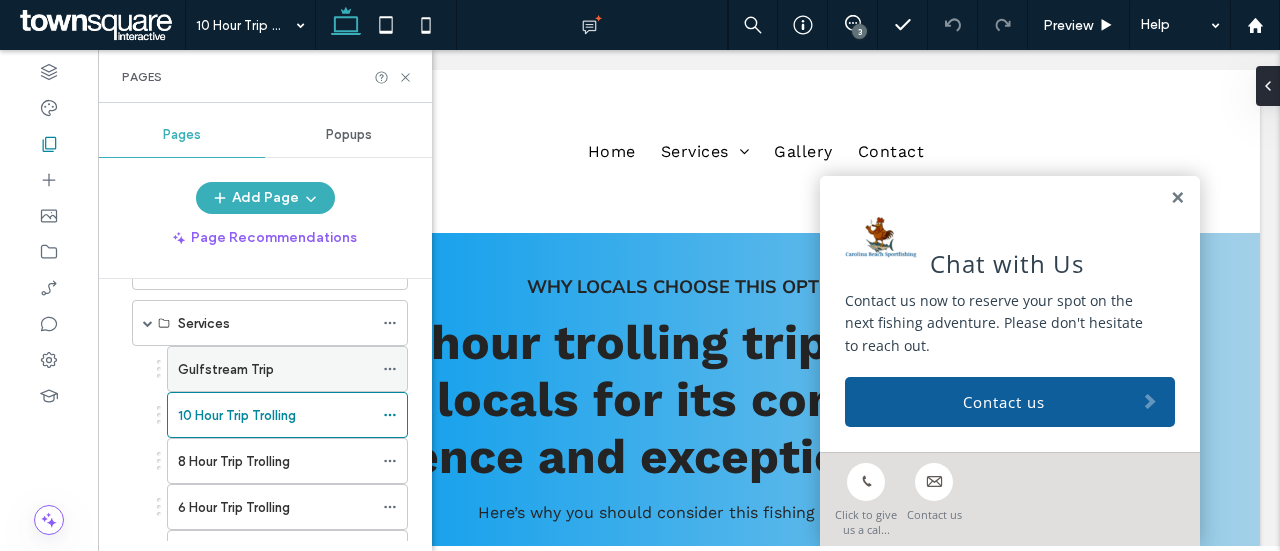 scroll, scrollTop: 100, scrollLeft: 0, axis: vertical 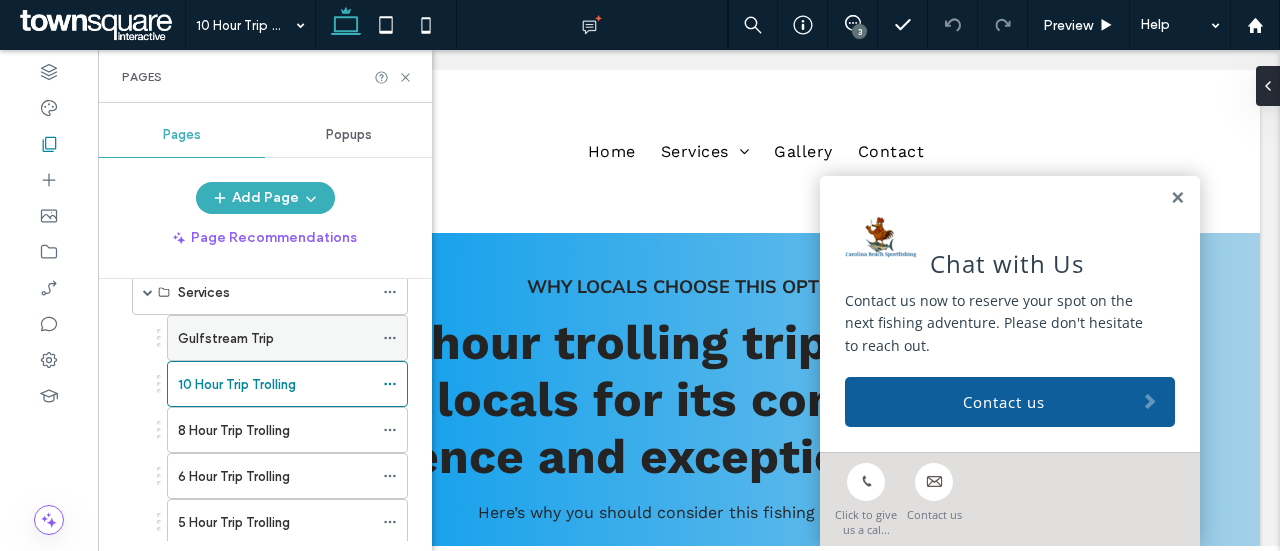 click on "8 Hour Trip Trolling" at bounding box center [234, 430] 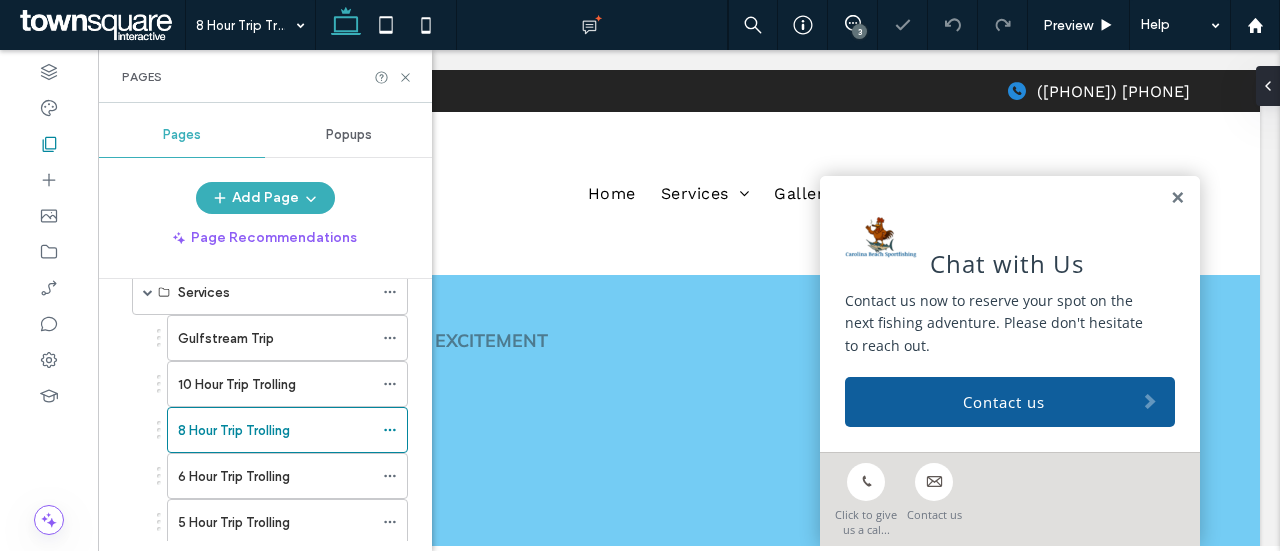 scroll, scrollTop: 0, scrollLeft: 0, axis: both 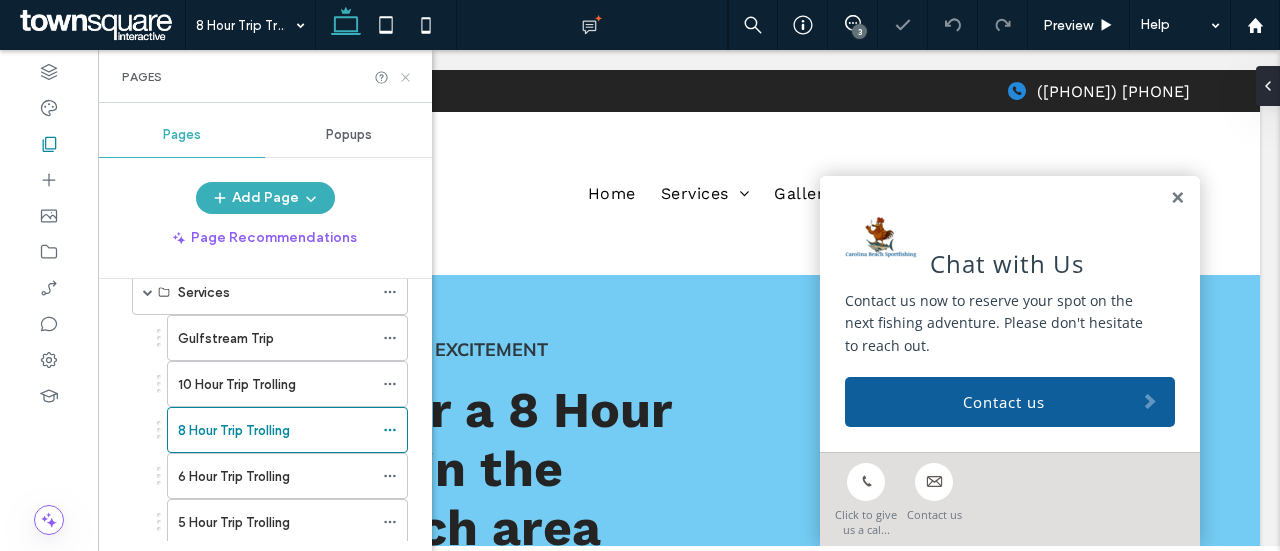 click 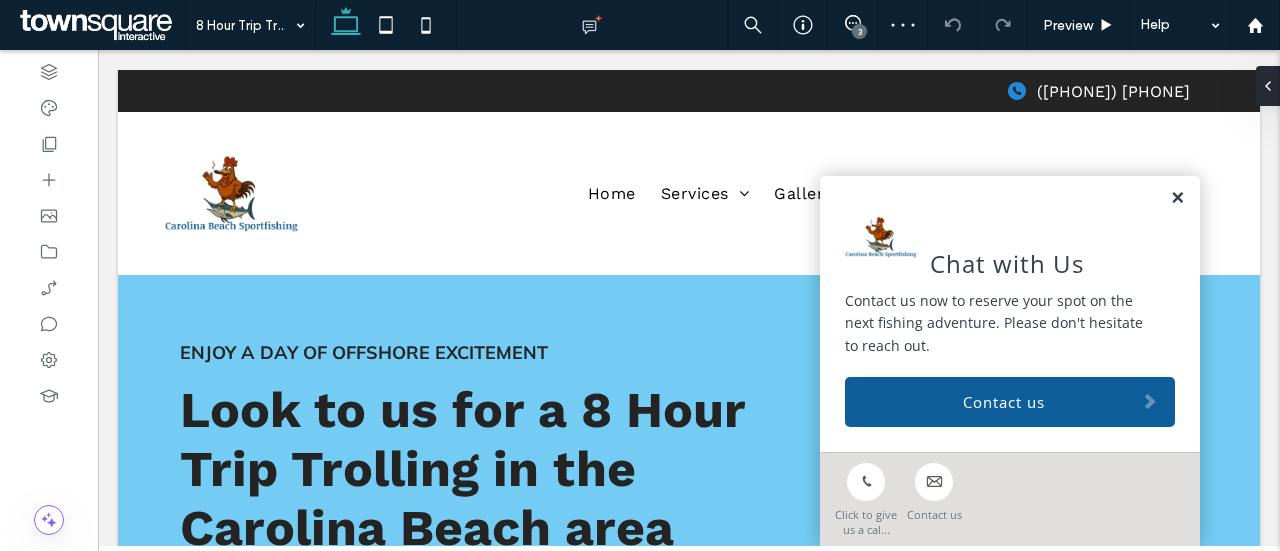 click at bounding box center (1177, 198) 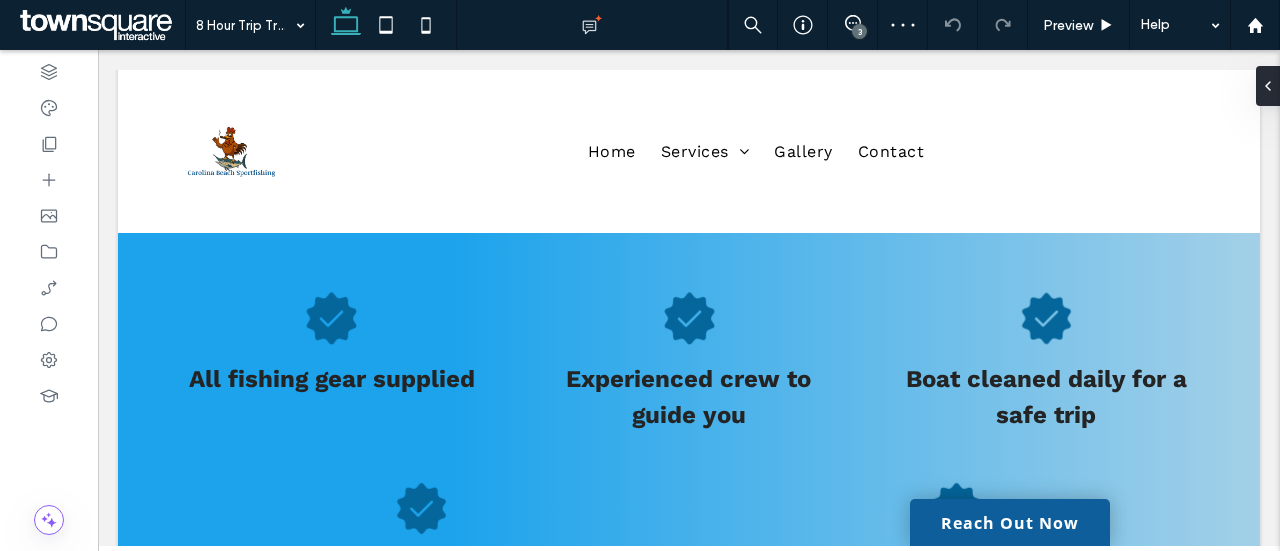 scroll, scrollTop: 963, scrollLeft: 0, axis: vertical 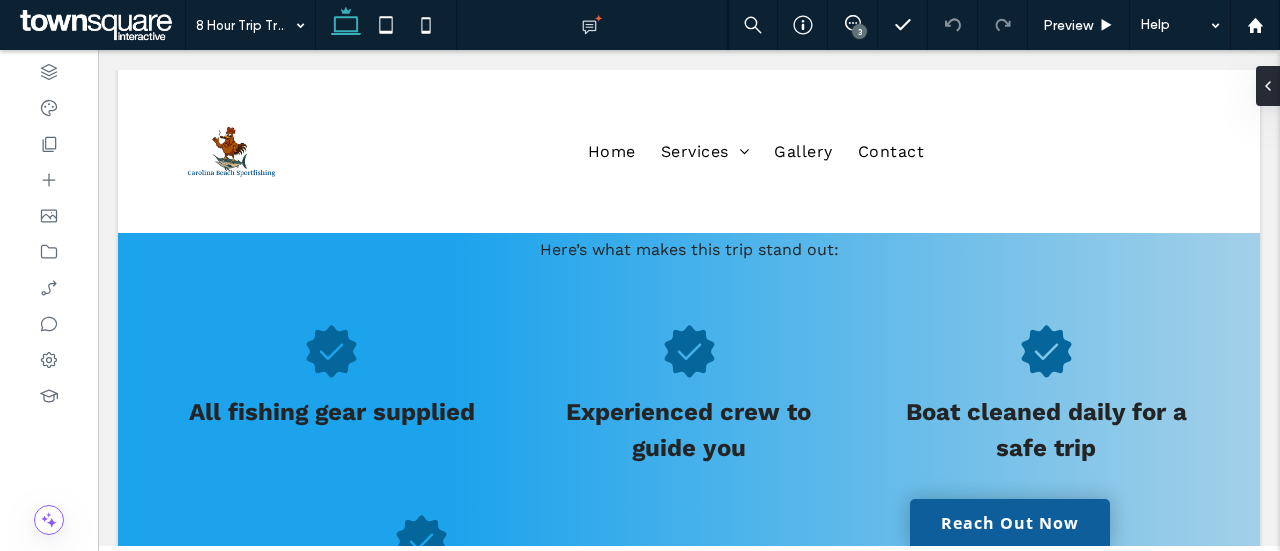 click on "3" at bounding box center (859, 31) 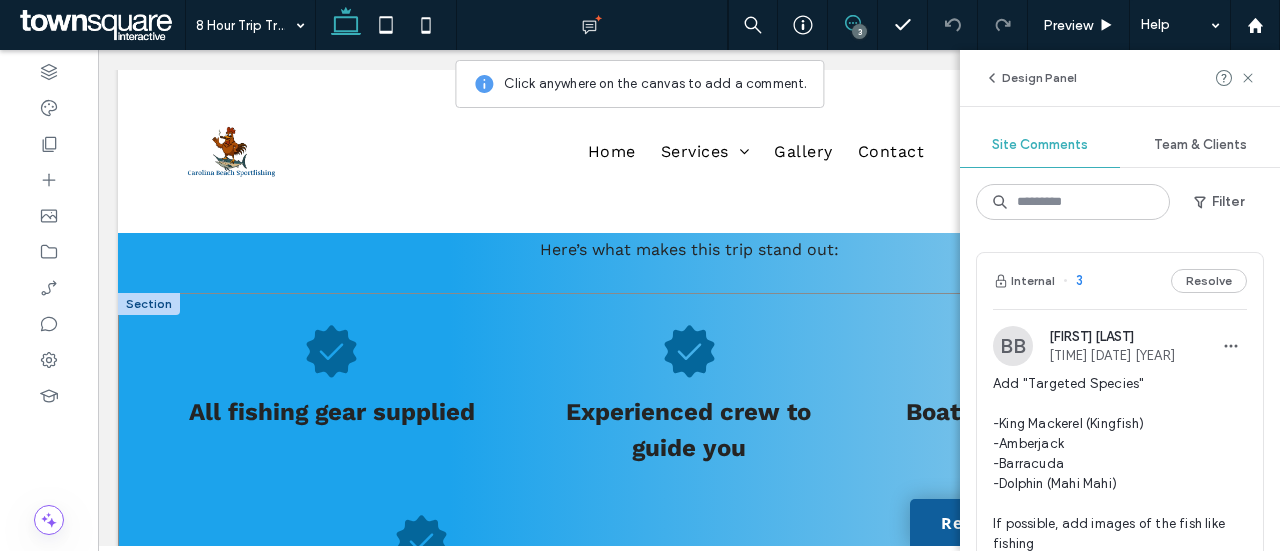 click on "All fishing gear supplied
Experienced crew to guide you
Boat cleaned daily for a safe trip
Ideal for groups of up to six
Full day of offshore fishing fun" at bounding box center [689, 472] 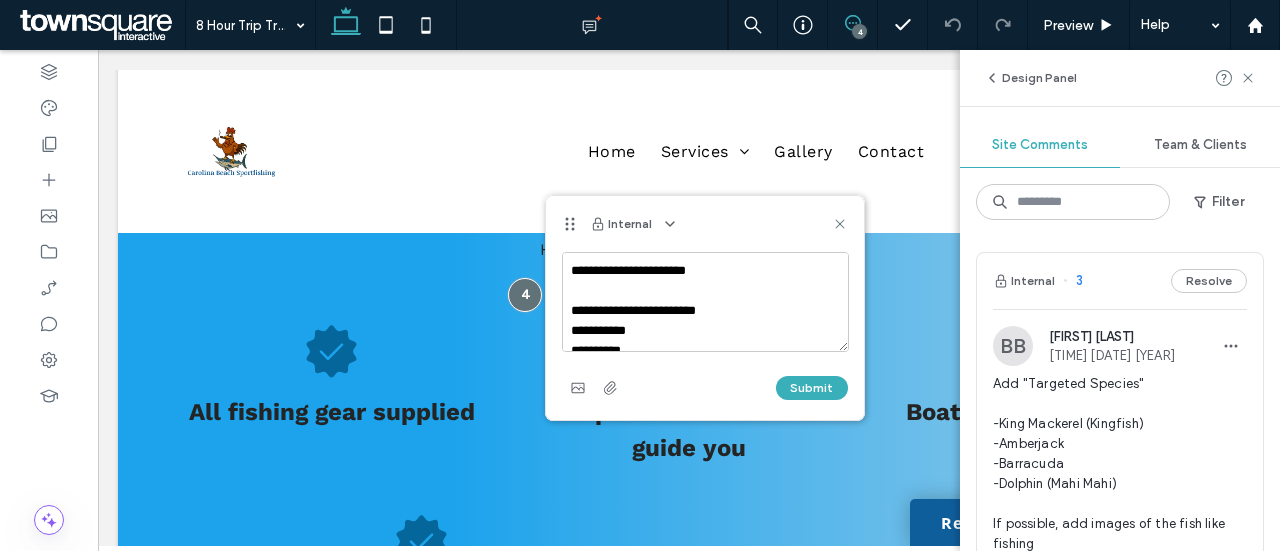 scroll, scrollTop: 147, scrollLeft: 0, axis: vertical 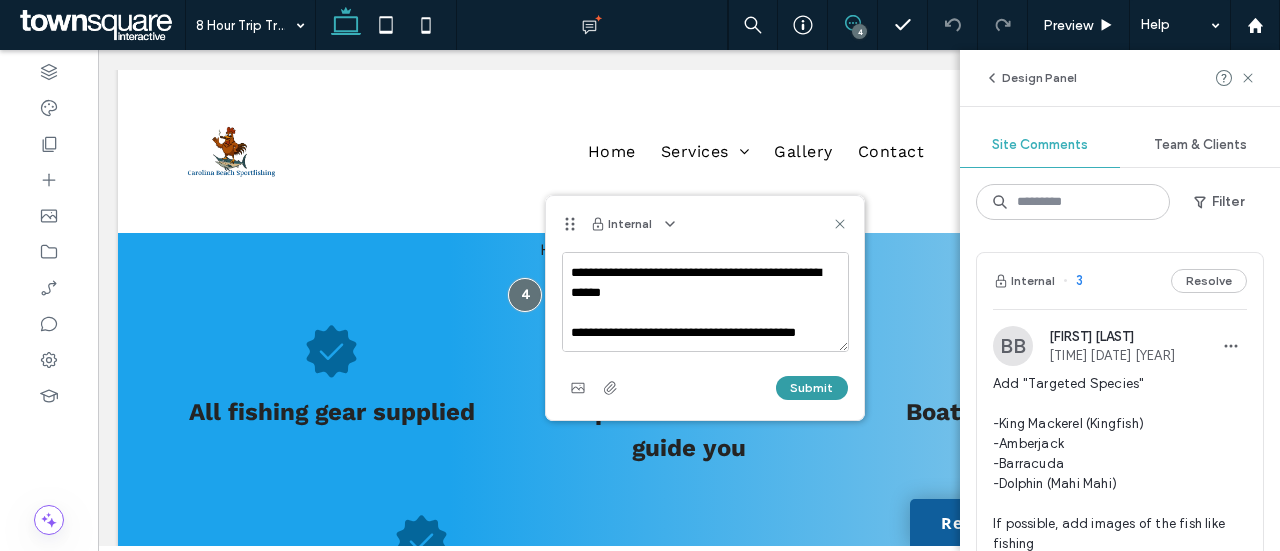 type on "**********" 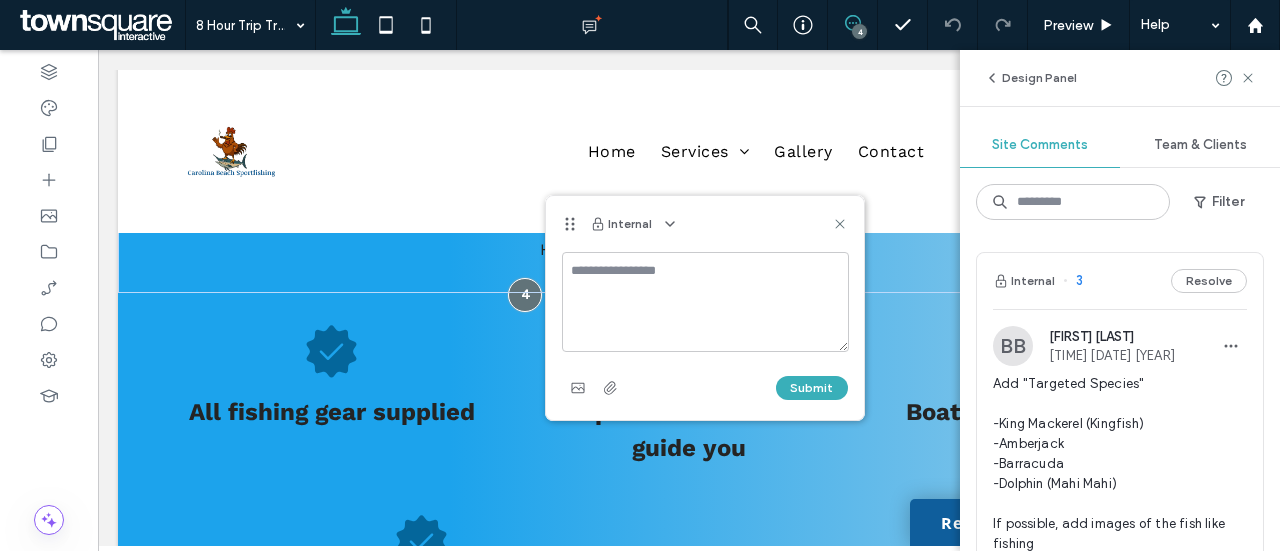 scroll, scrollTop: 0, scrollLeft: 0, axis: both 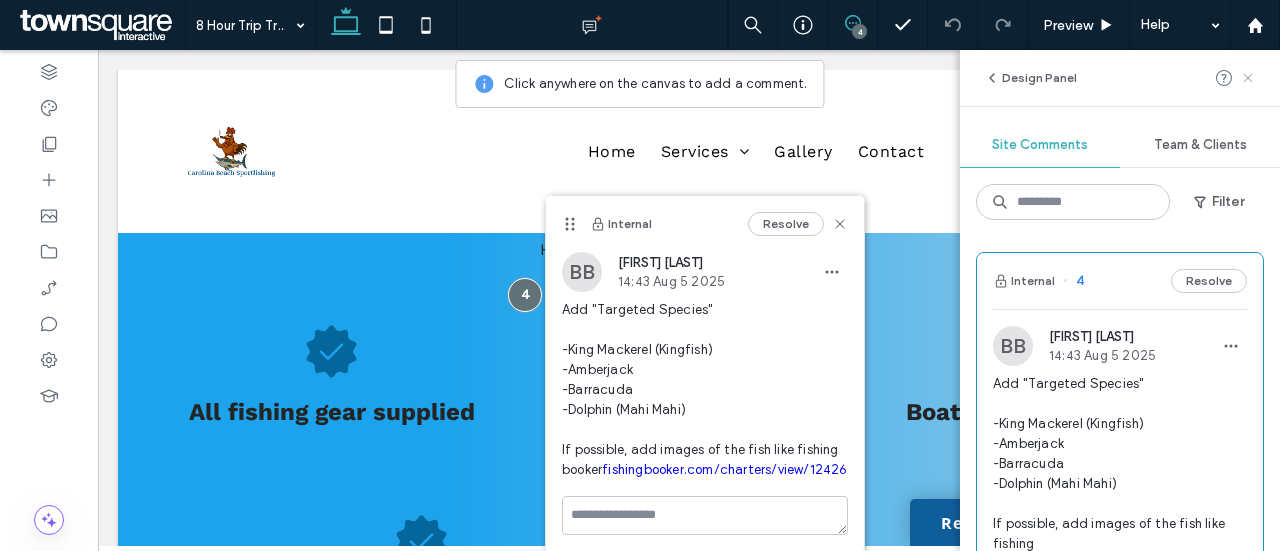 click 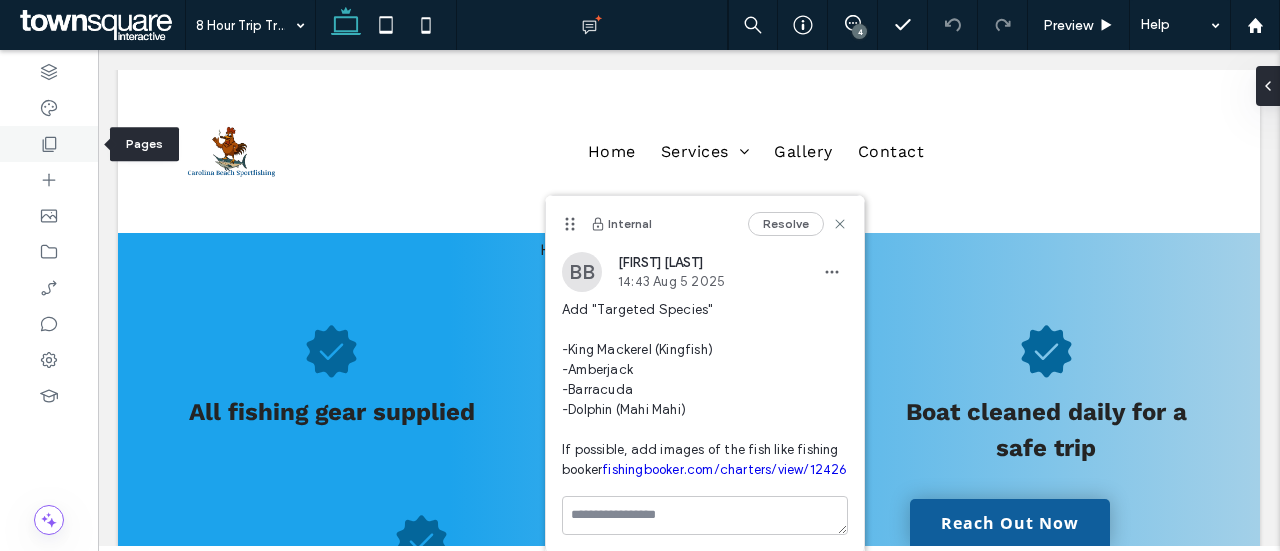 drag, startPoint x: 41, startPoint y: 139, endPoint x: 68, endPoint y: 153, distance: 30.413813 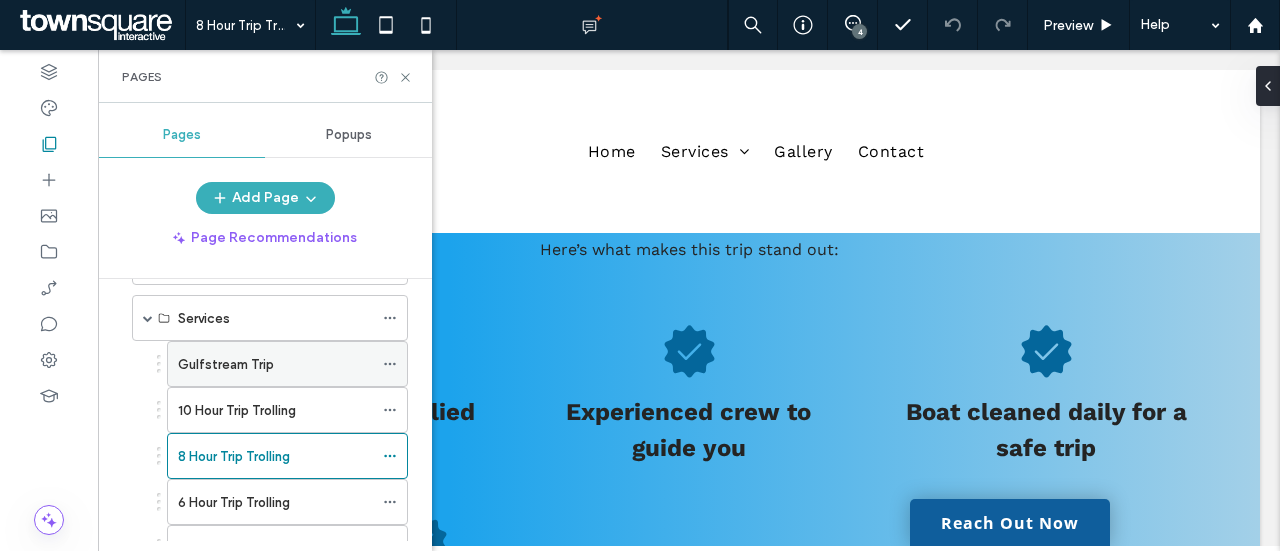 scroll, scrollTop: 100, scrollLeft: 0, axis: vertical 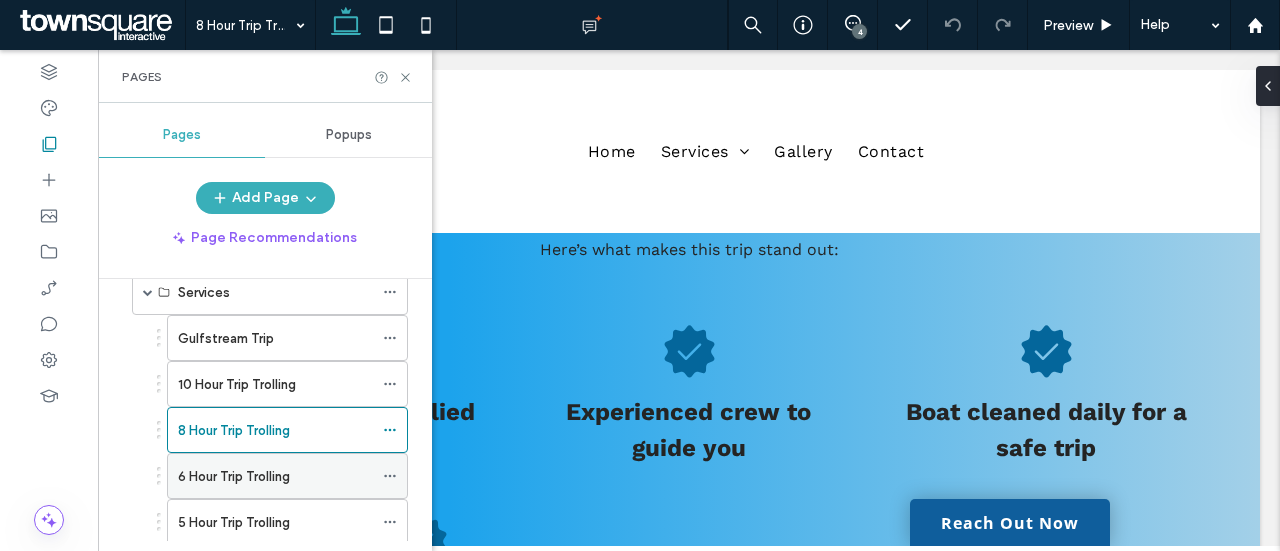 click on "6 Hour Trip Trolling" at bounding box center [234, 476] 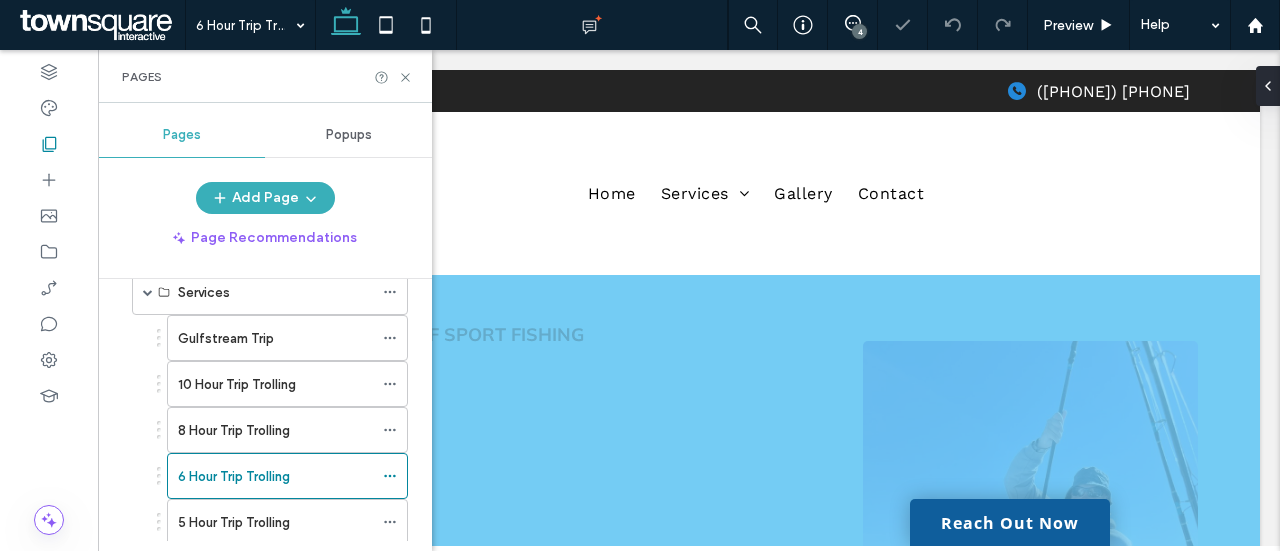 scroll, scrollTop: 0, scrollLeft: 0, axis: both 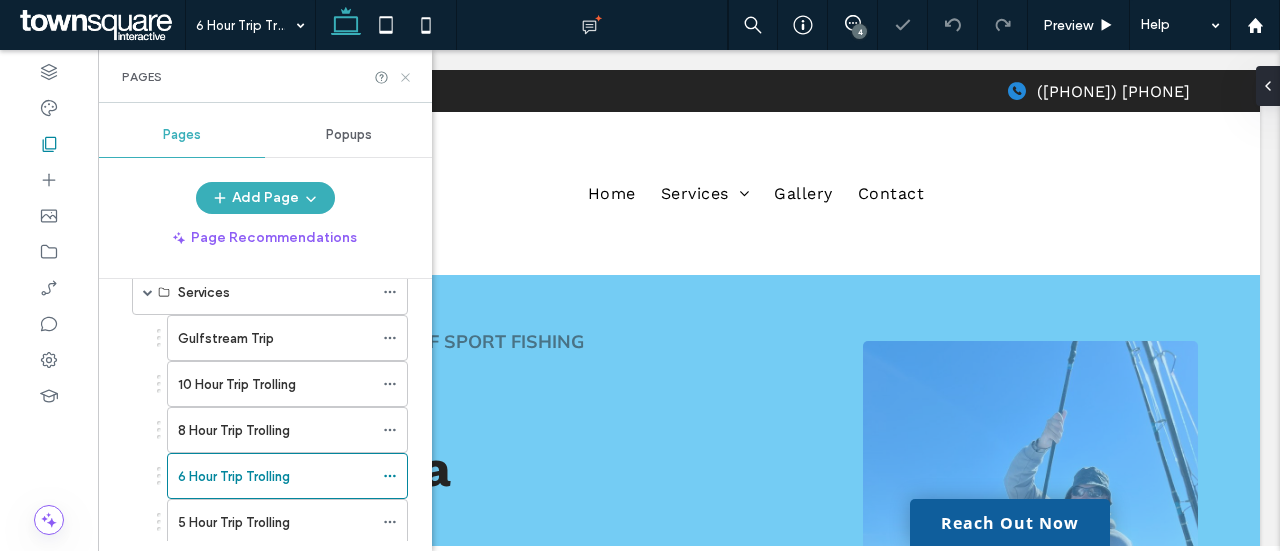 click 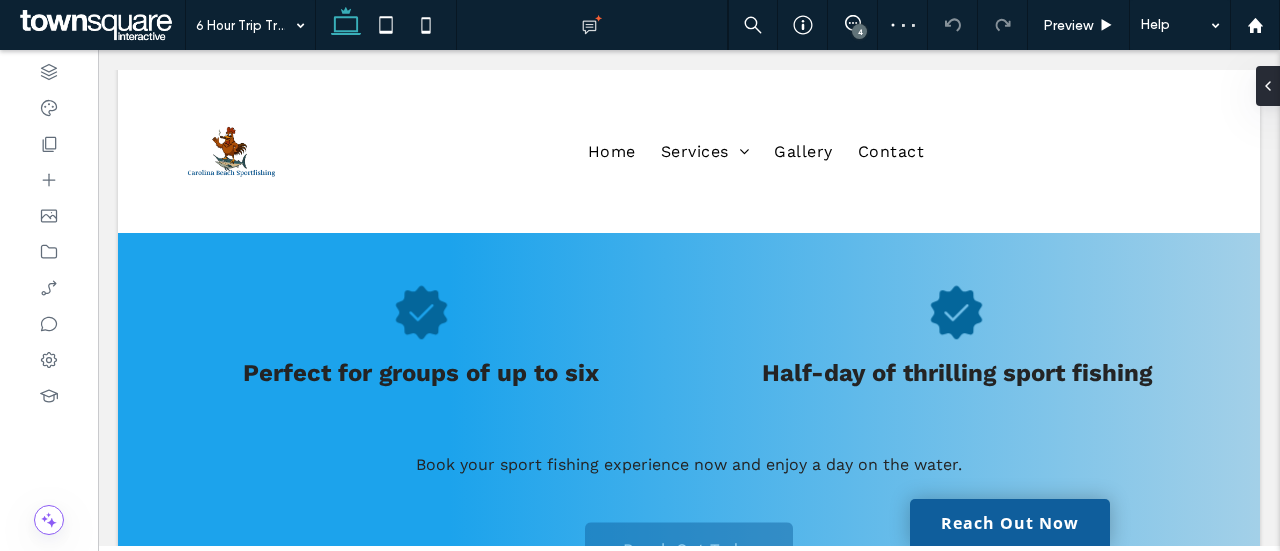 scroll, scrollTop: 781, scrollLeft: 0, axis: vertical 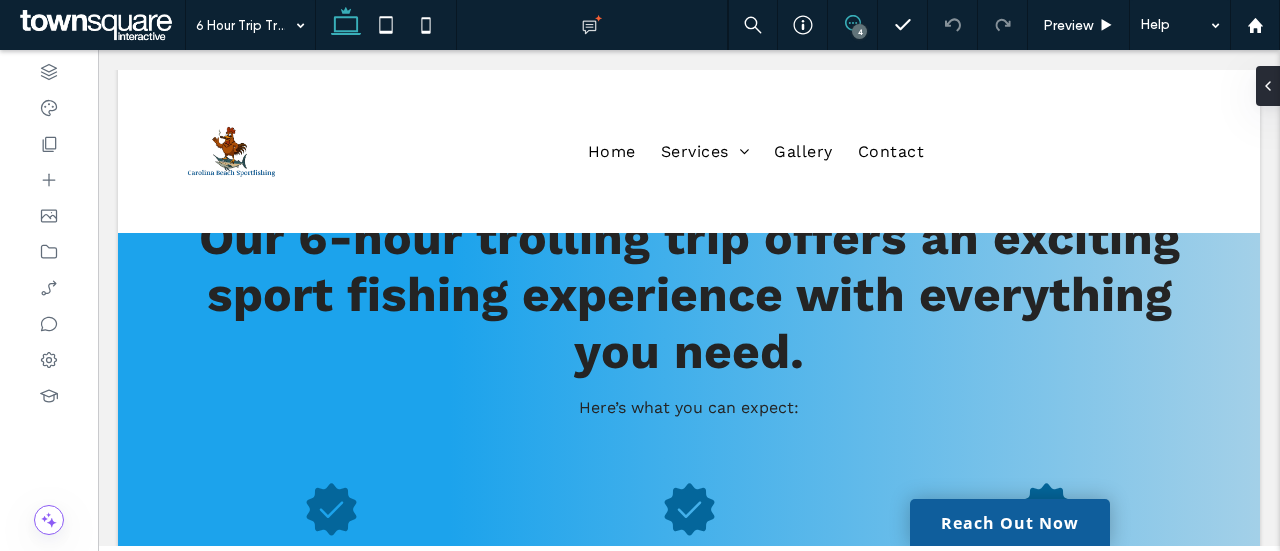 drag, startPoint x: 854, startPoint y: 25, endPoint x: 705, endPoint y: 41, distance: 149.8566 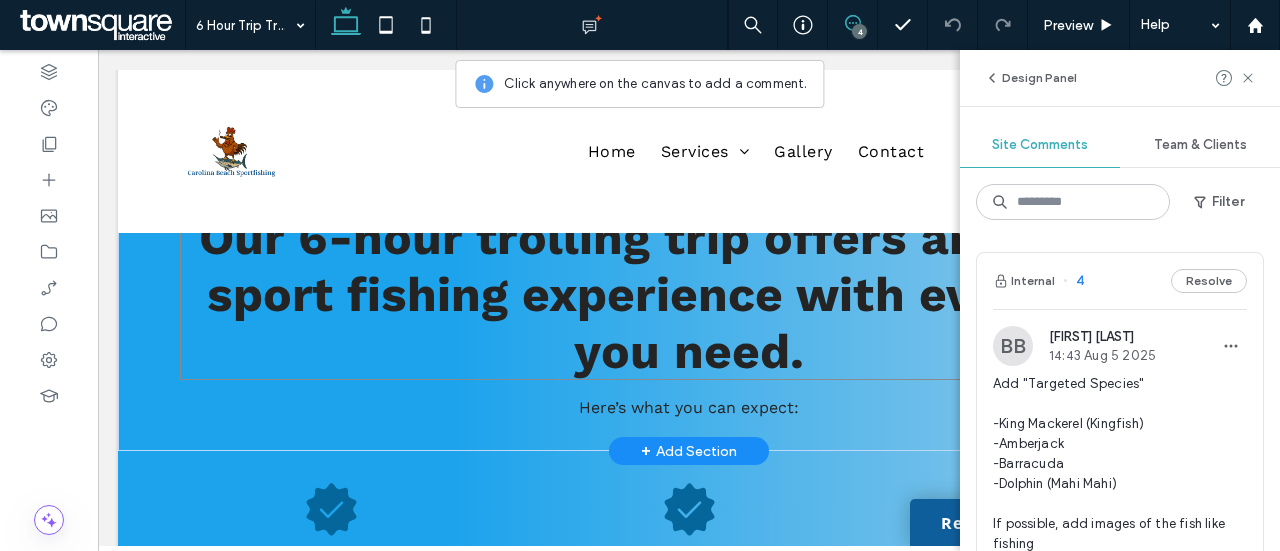 click on "Our 6-hour trolling trip offers an exciting sport fishing experience with everything you need." at bounding box center (689, 294) 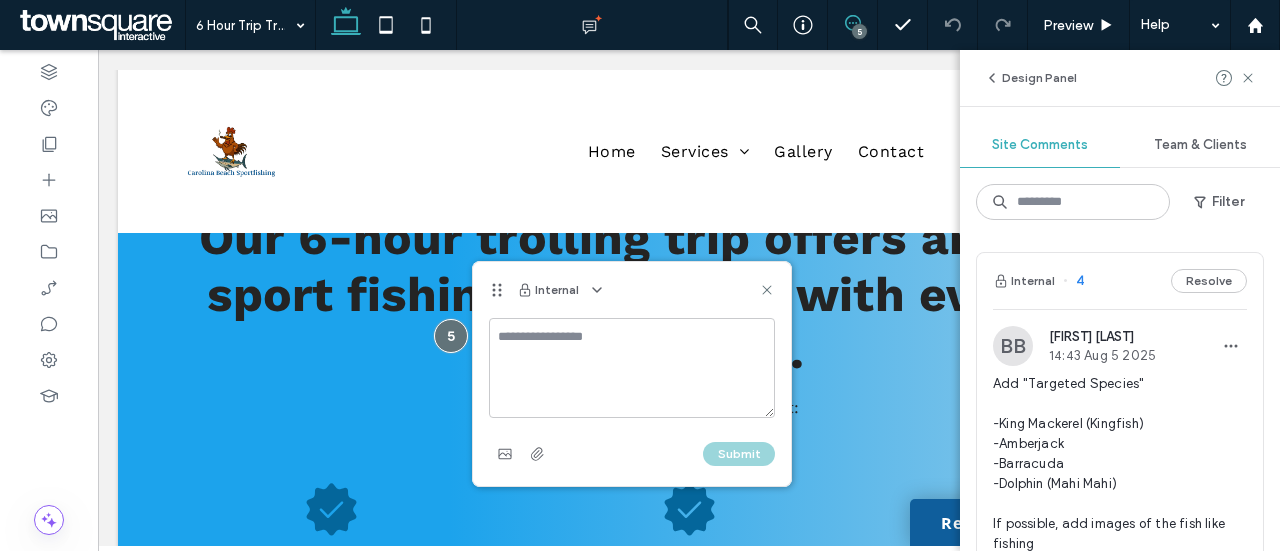 click at bounding box center [632, 368] 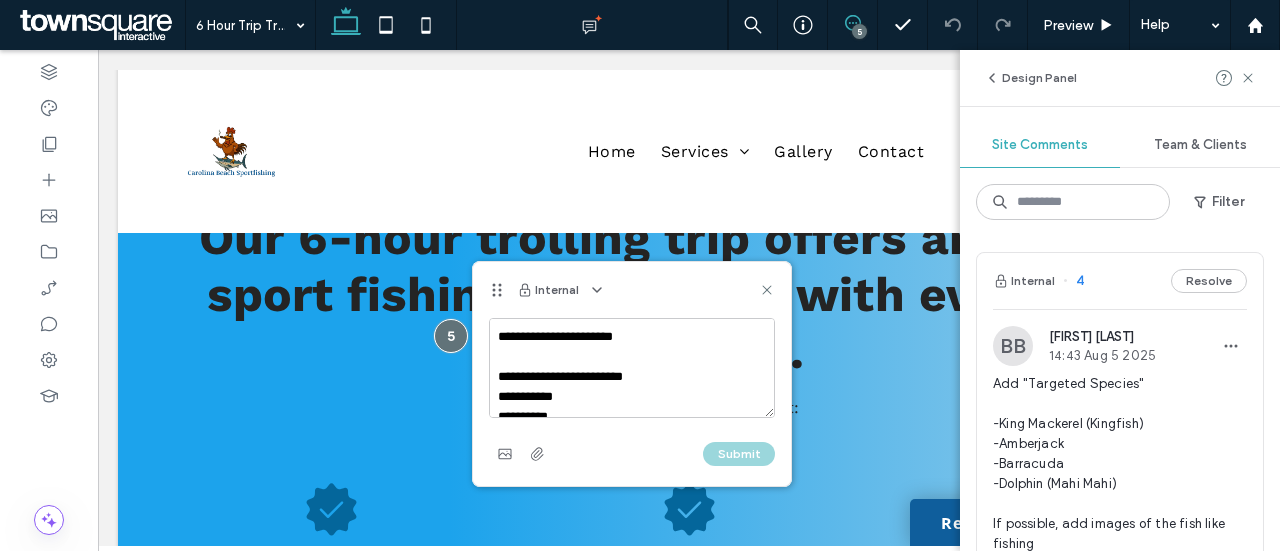scroll, scrollTop: 147, scrollLeft: 0, axis: vertical 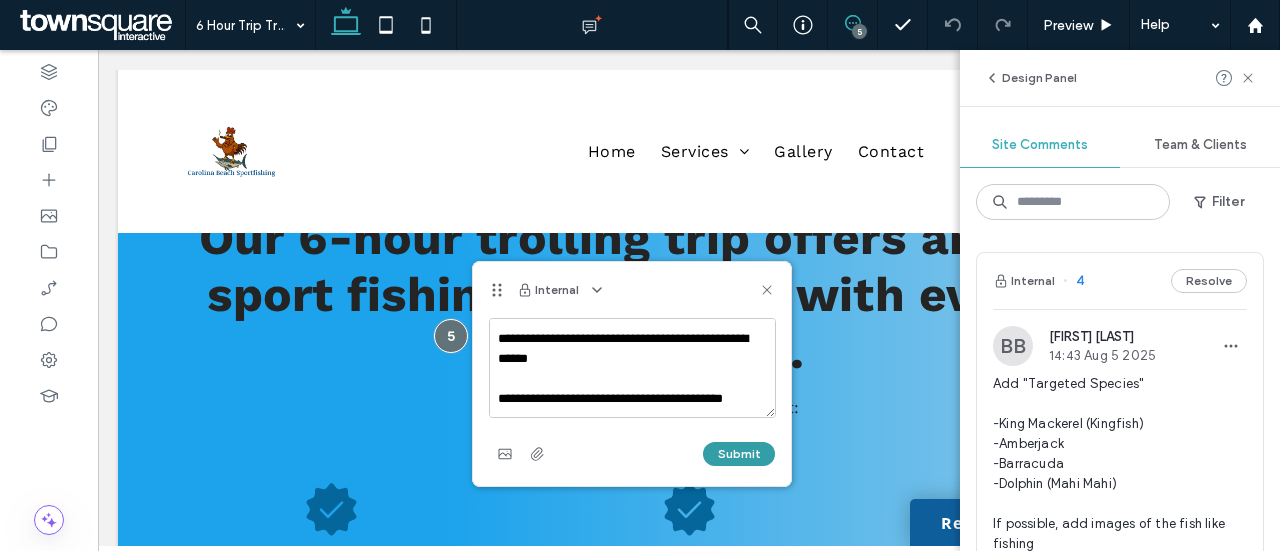 type on "**********" 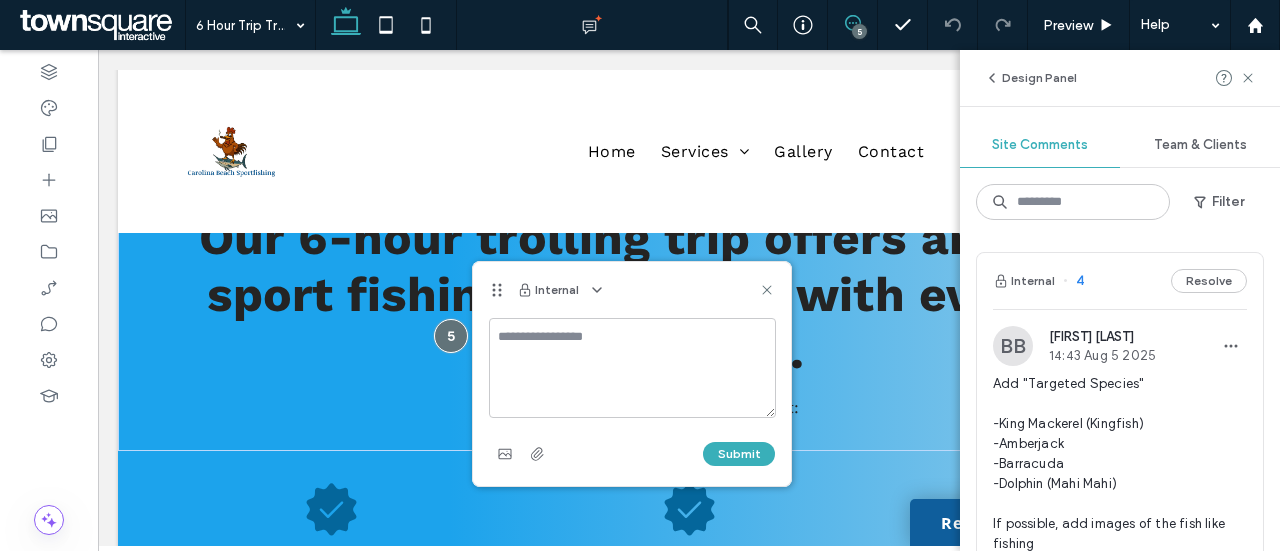 scroll, scrollTop: 0, scrollLeft: 0, axis: both 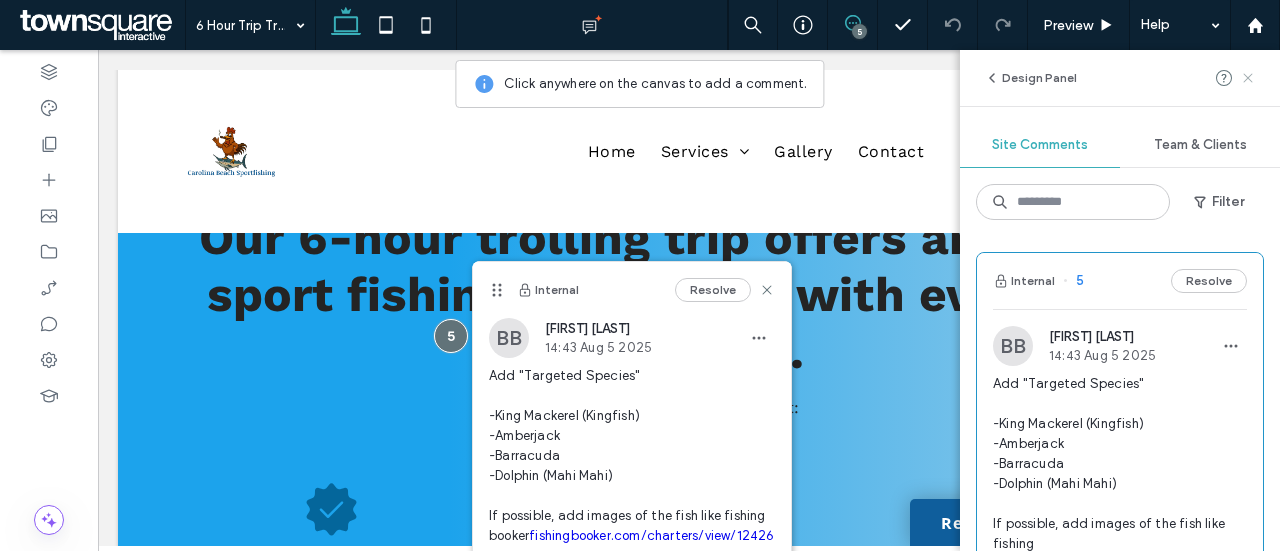 click 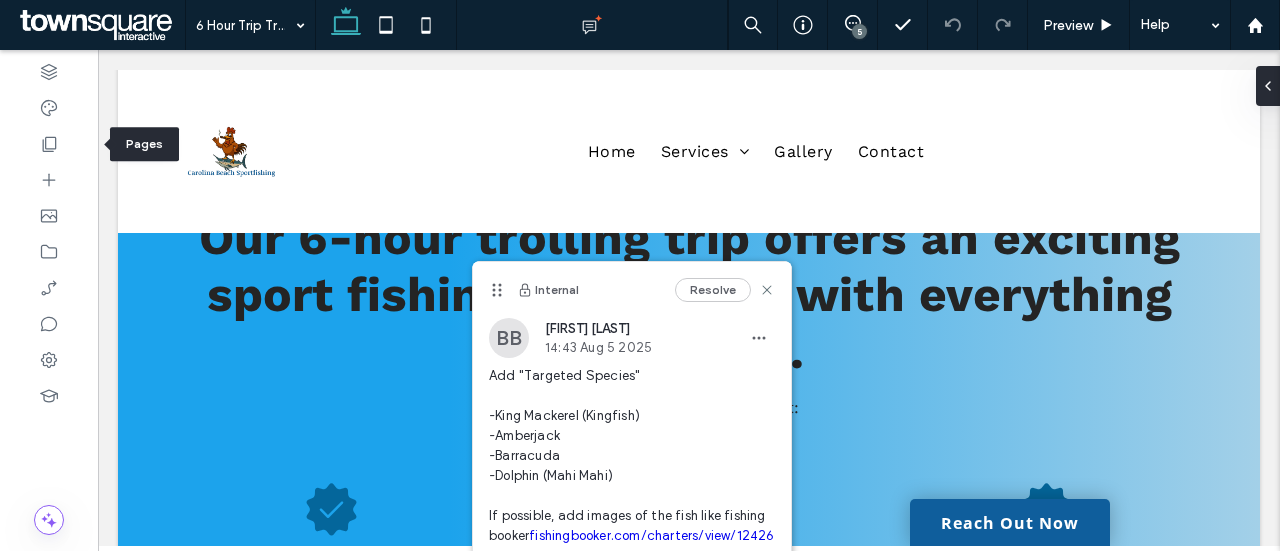 drag, startPoint x: 45, startPoint y: 135, endPoint x: 98, endPoint y: 175, distance: 66.4003 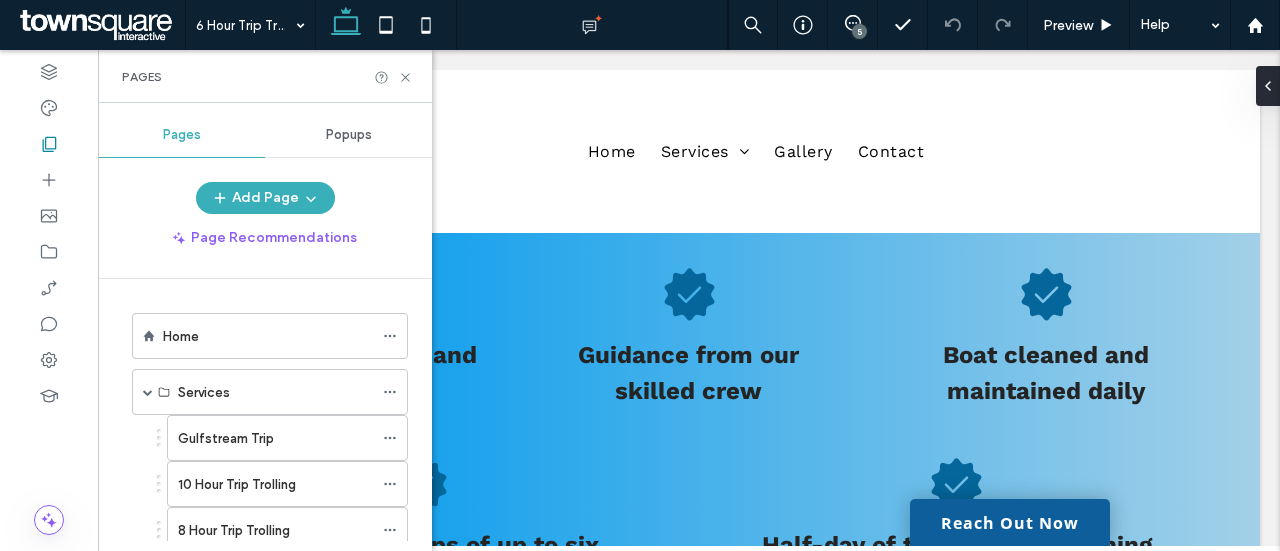 scroll, scrollTop: 1010, scrollLeft: 0, axis: vertical 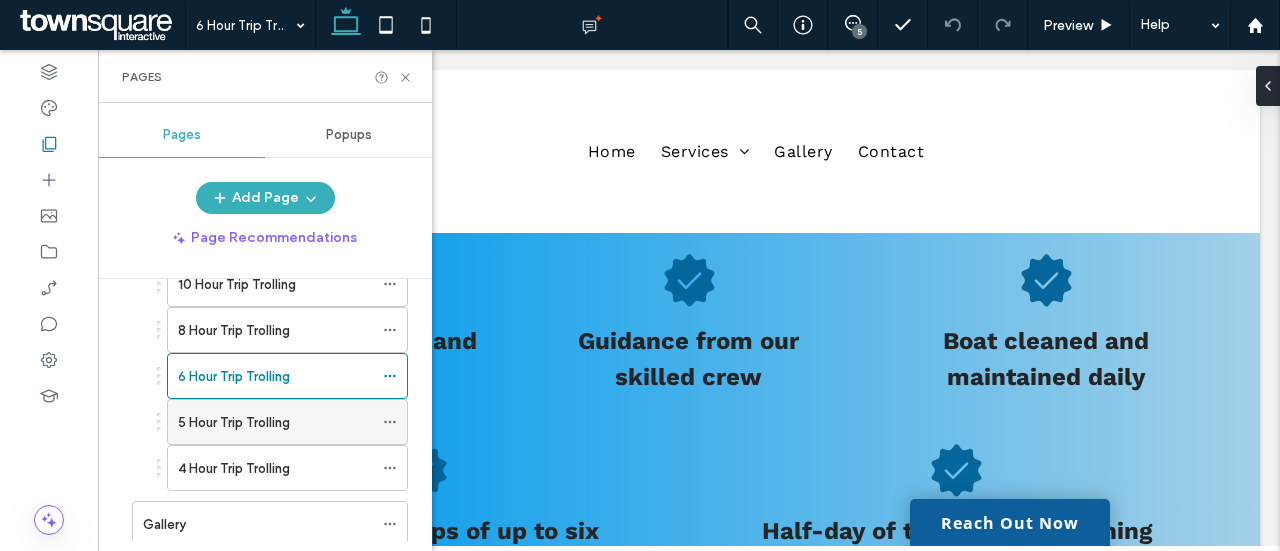 click on "5 Hour Trip Trolling" at bounding box center (234, 422) 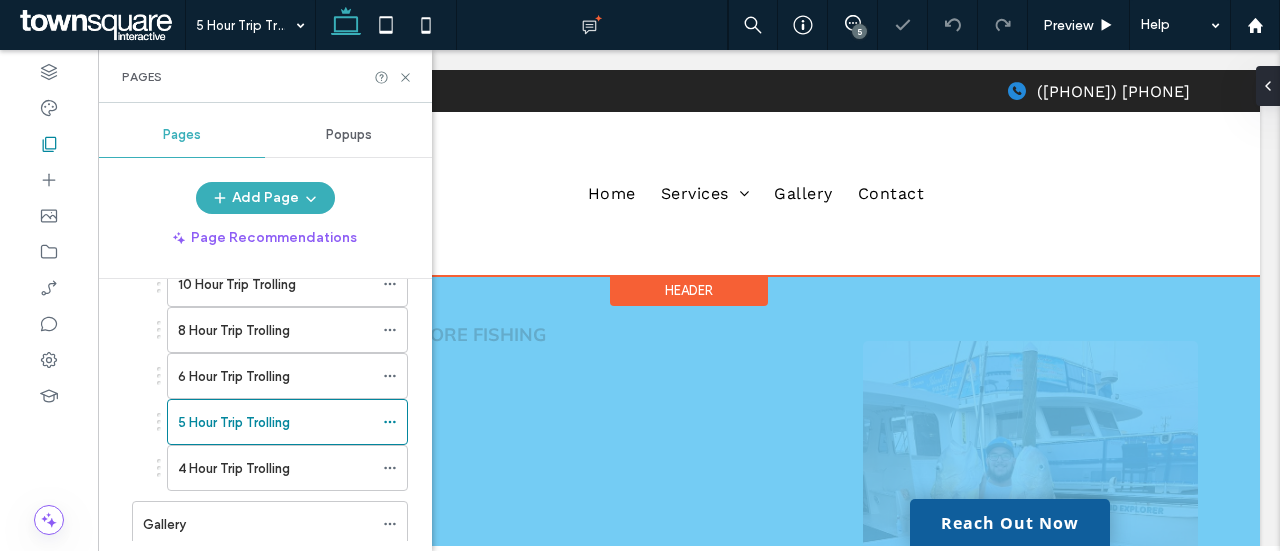 scroll, scrollTop: 0, scrollLeft: 0, axis: both 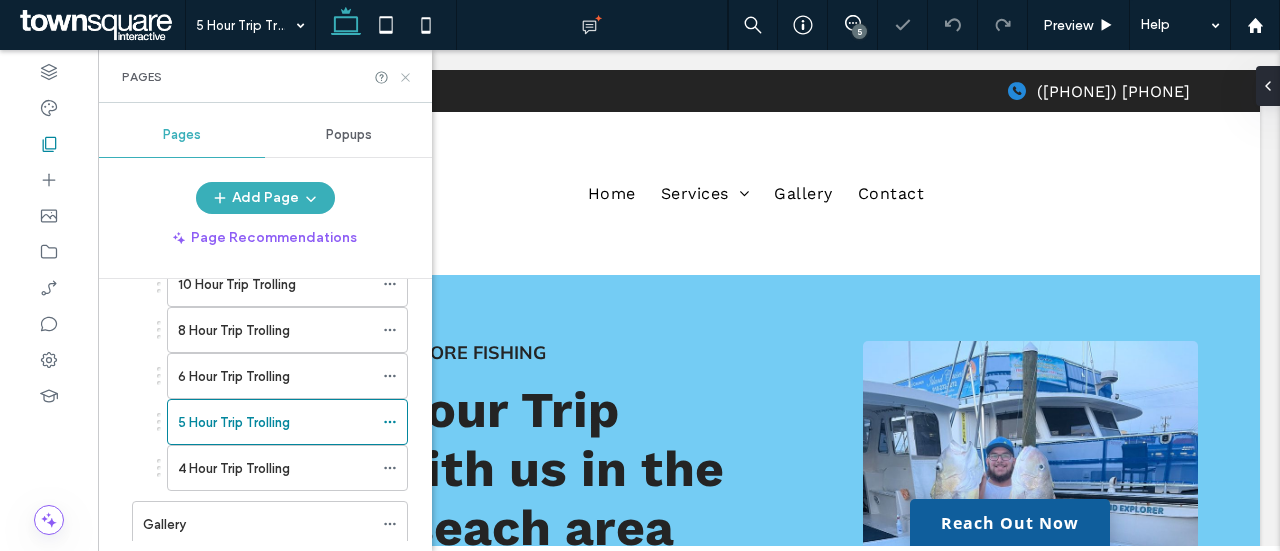 click 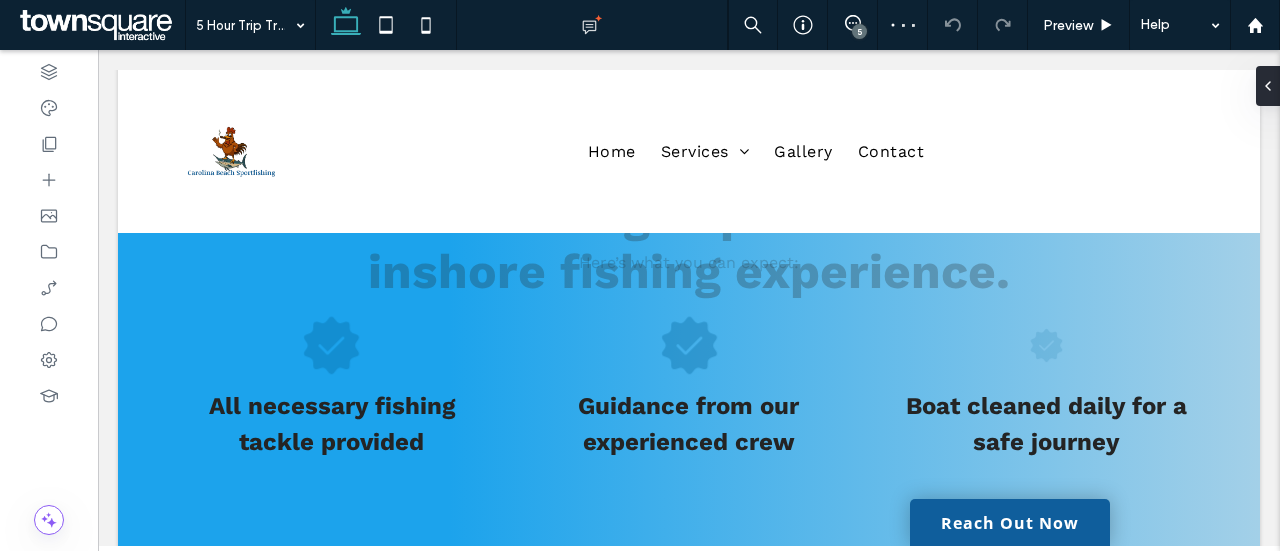 scroll, scrollTop: 1011, scrollLeft: 0, axis: vertical 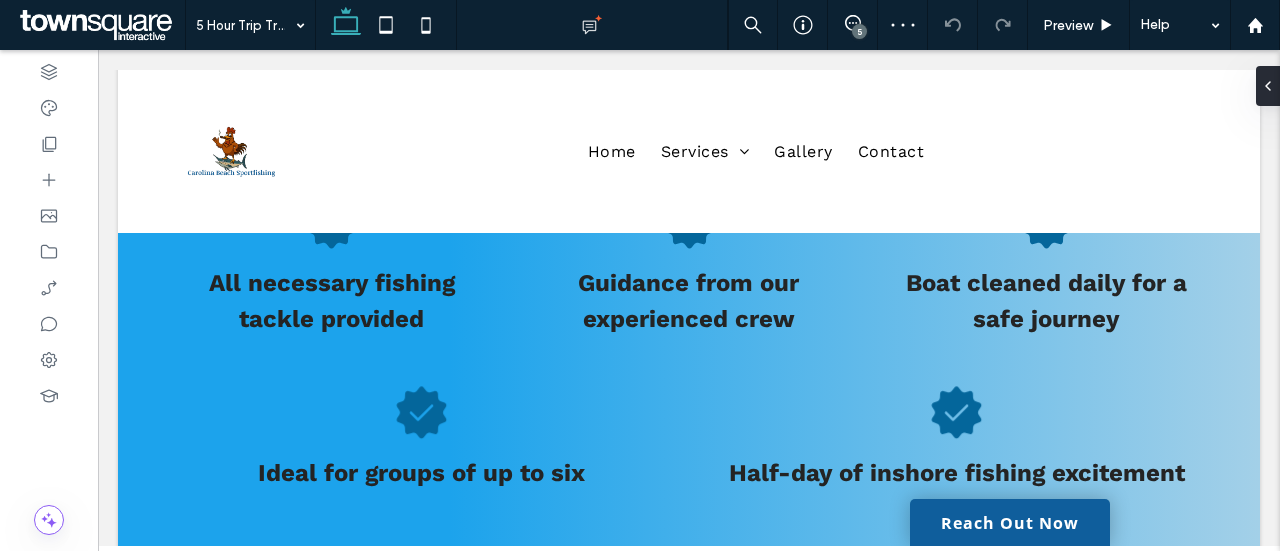 click on "5" at bounding box center [859, 31] 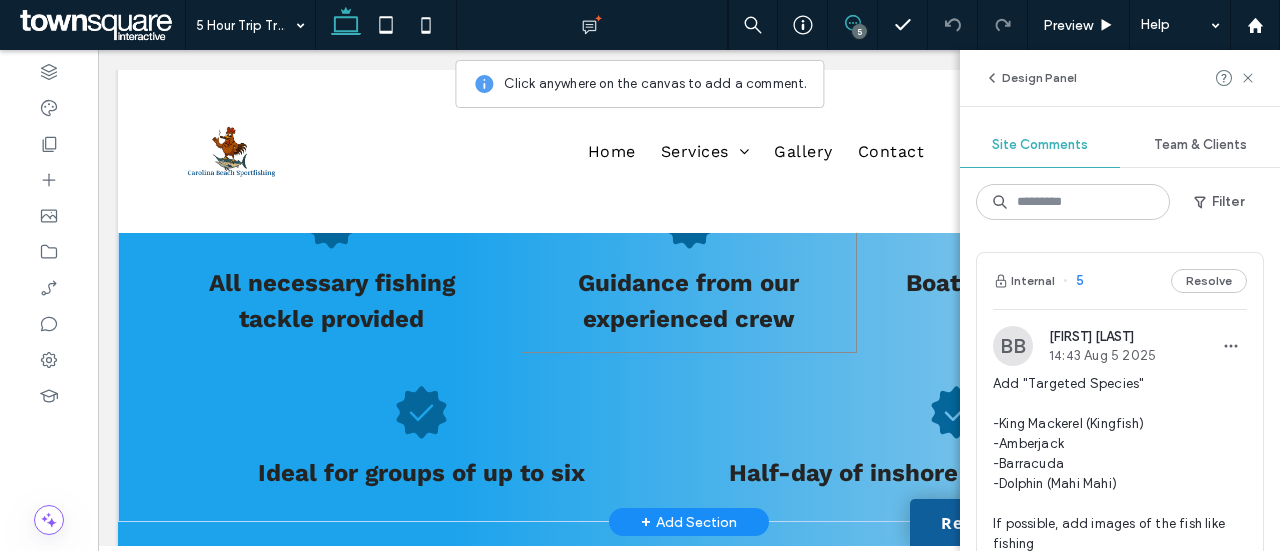 click on "All necessary fishing tackle provided
Guidance from our experienced crew
Boat cleaned daily for a safe journey
Ideal for groups of up to six
Half-day of inshore fishing excitement" at bounding box center (689, 343) 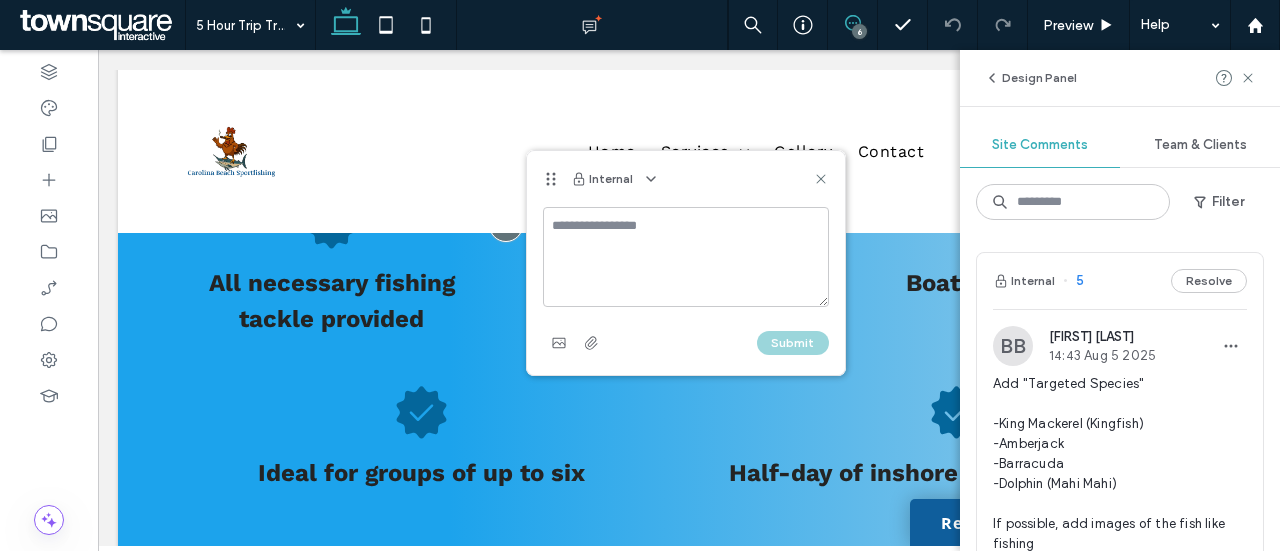 click at bounding box center [686, 257] 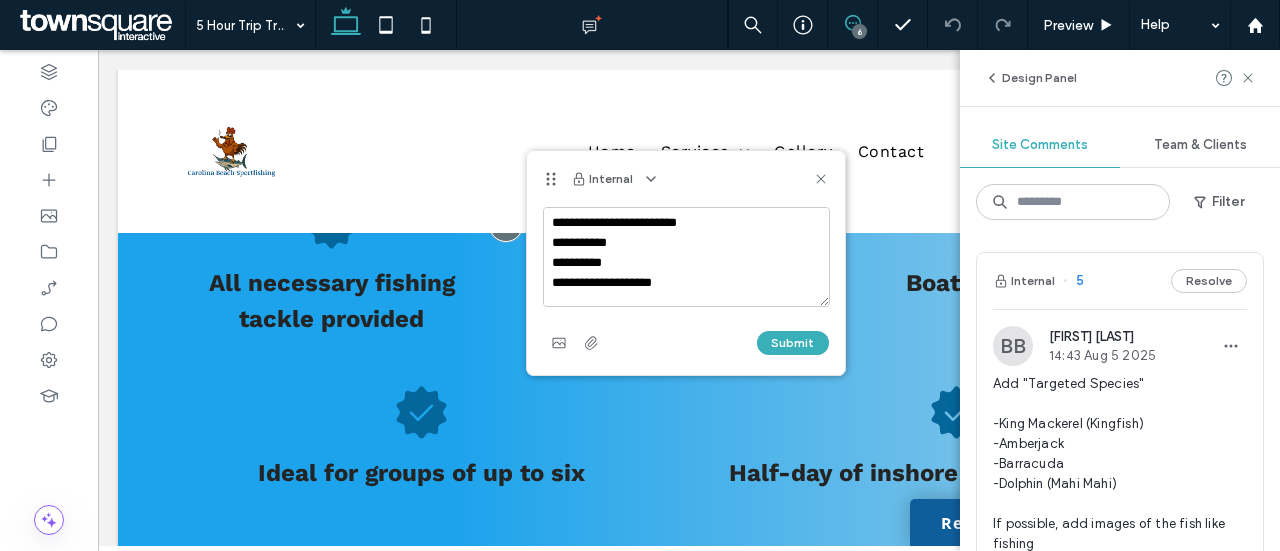 scroll, scrollTop: 3, scrollLeft: 0, axis: vertical 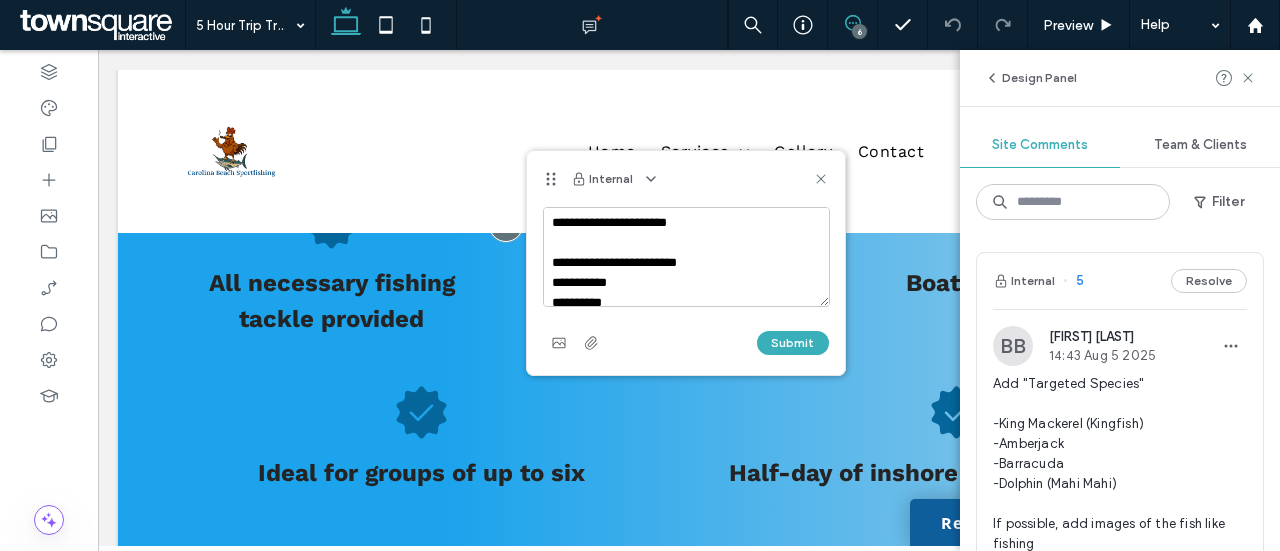 drag, startPoint x: 625, startPoint y: 285, endPoint x: 560, endPoint y: 281, distance: 65.12296 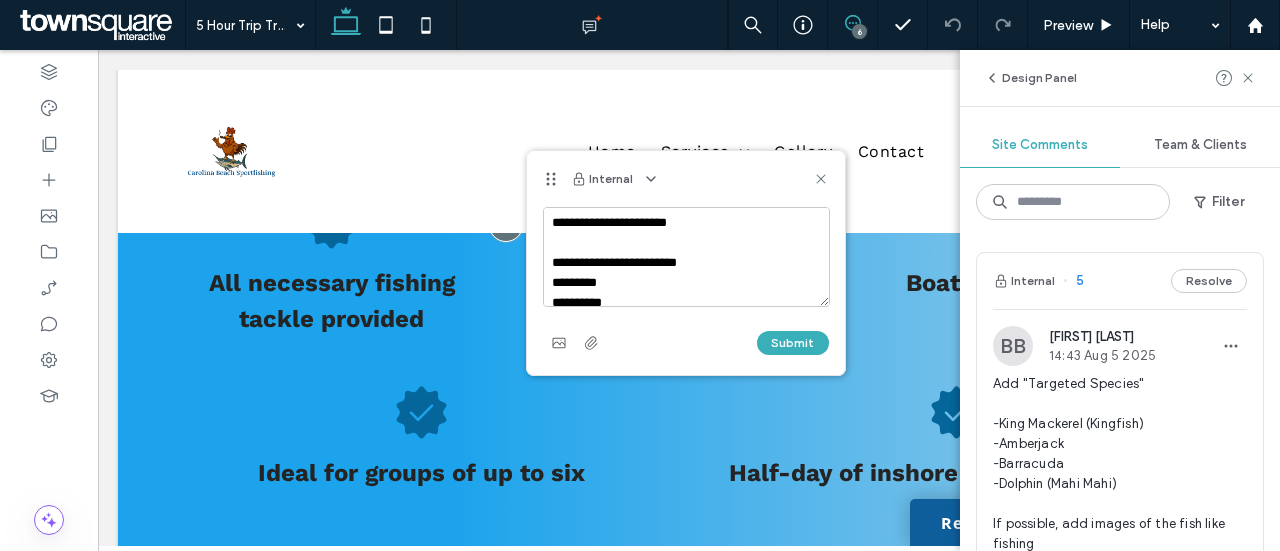 drag, startPoint x: 642, startPoint y: 264, endPoint x: 589, endPoint y: 263, distance: 53.009434 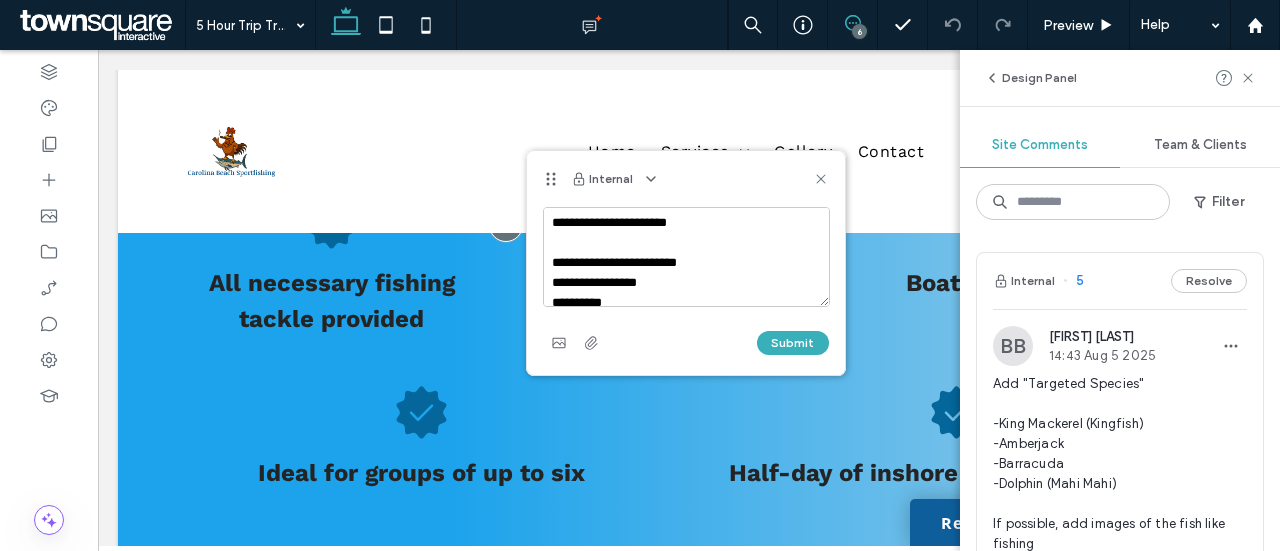 scroll, scrollTop: 43, scrollLeft: 0, axis: vertical 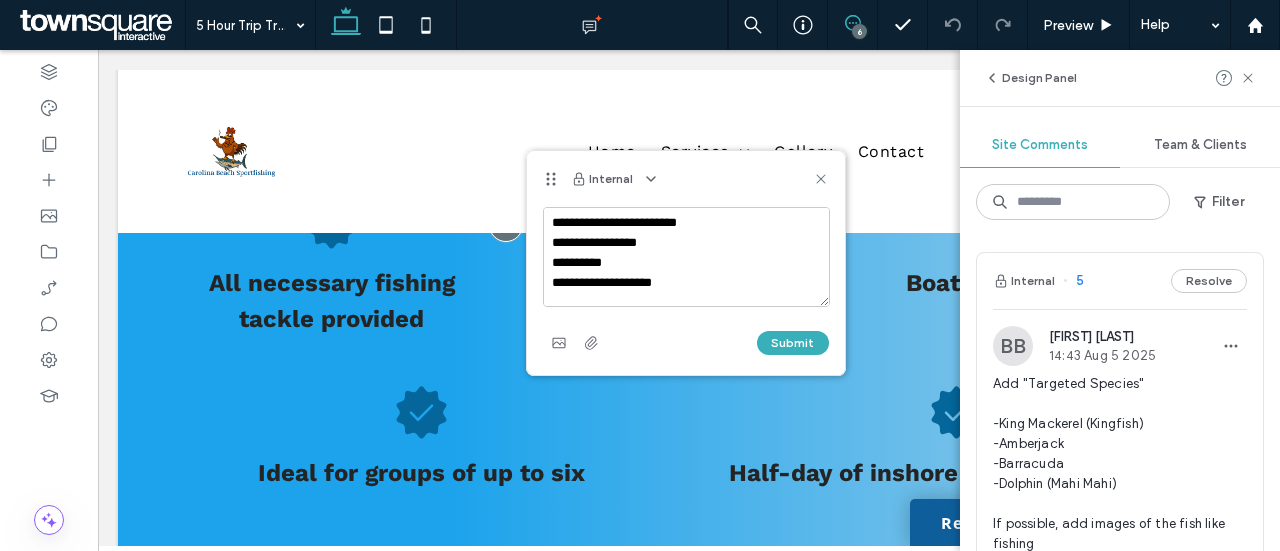 drag, startPoint x: 638, startPoint y: 264, endPoint x: 561, endPoint y: 265, distance: 77.00649 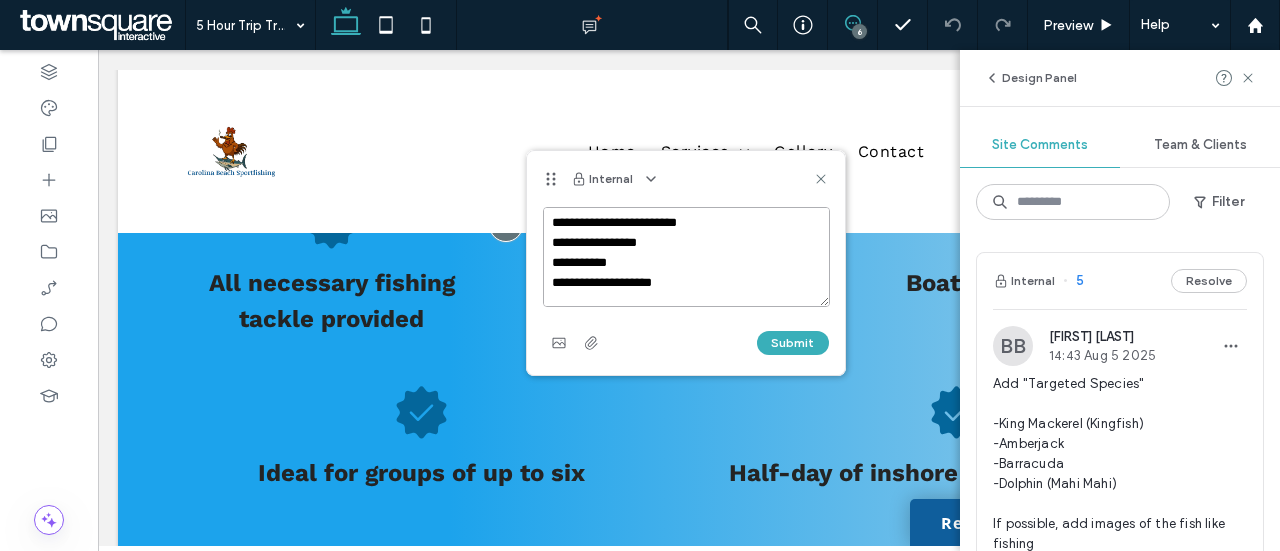 drag, startPoint x: 676, startPoint y: 282, endPoint x: 560, endPoint y: 279, distance: 116.03879 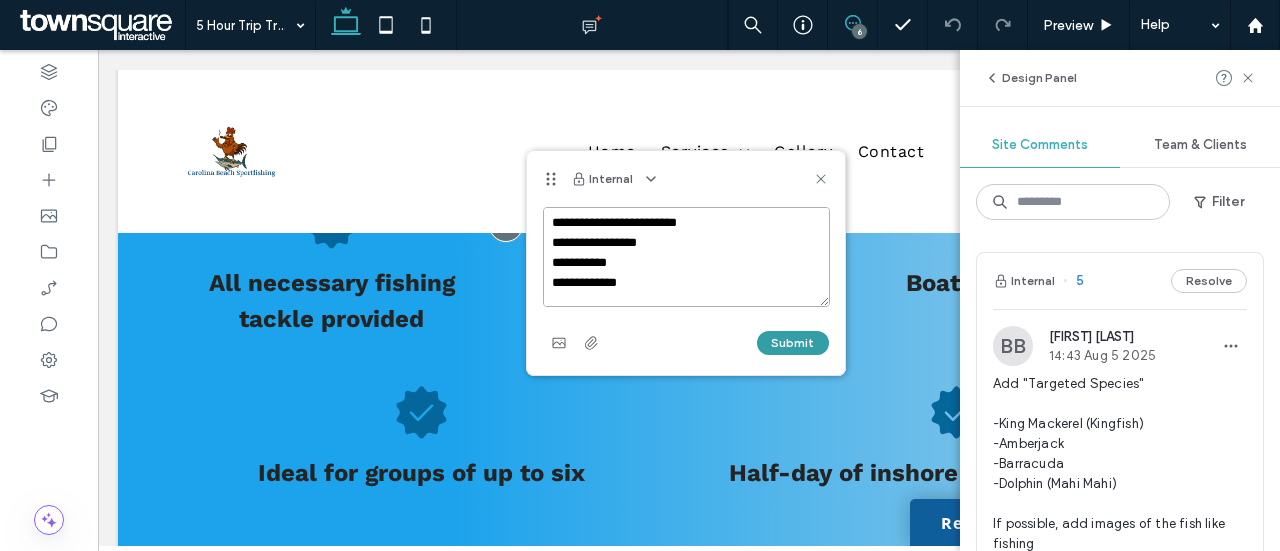 type on "**********" 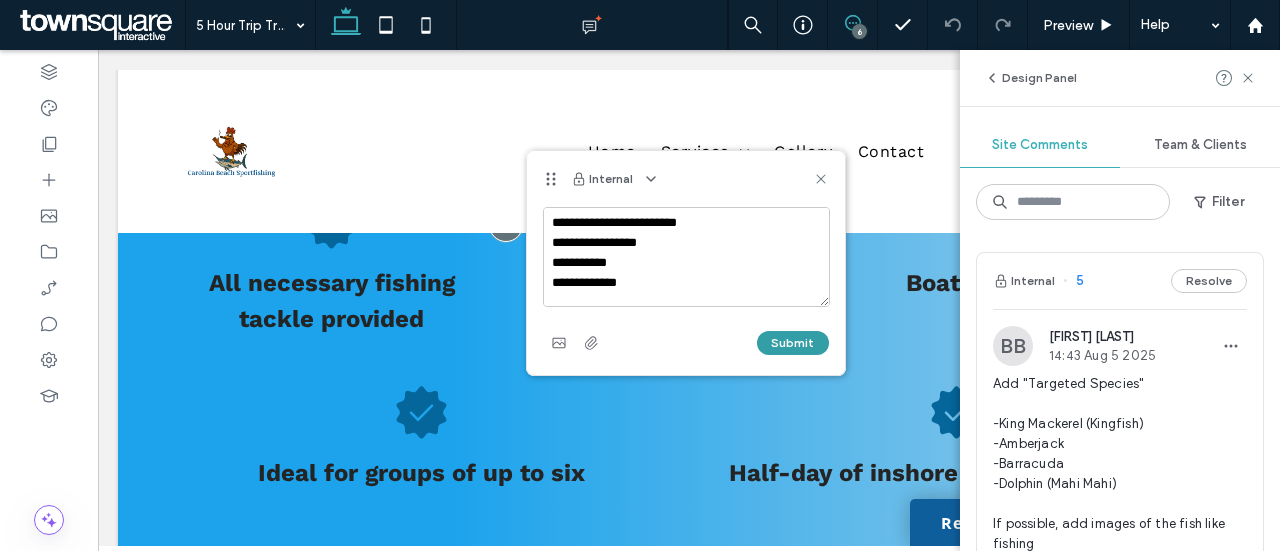 click on "Submit" at bounding box center (793, 343) 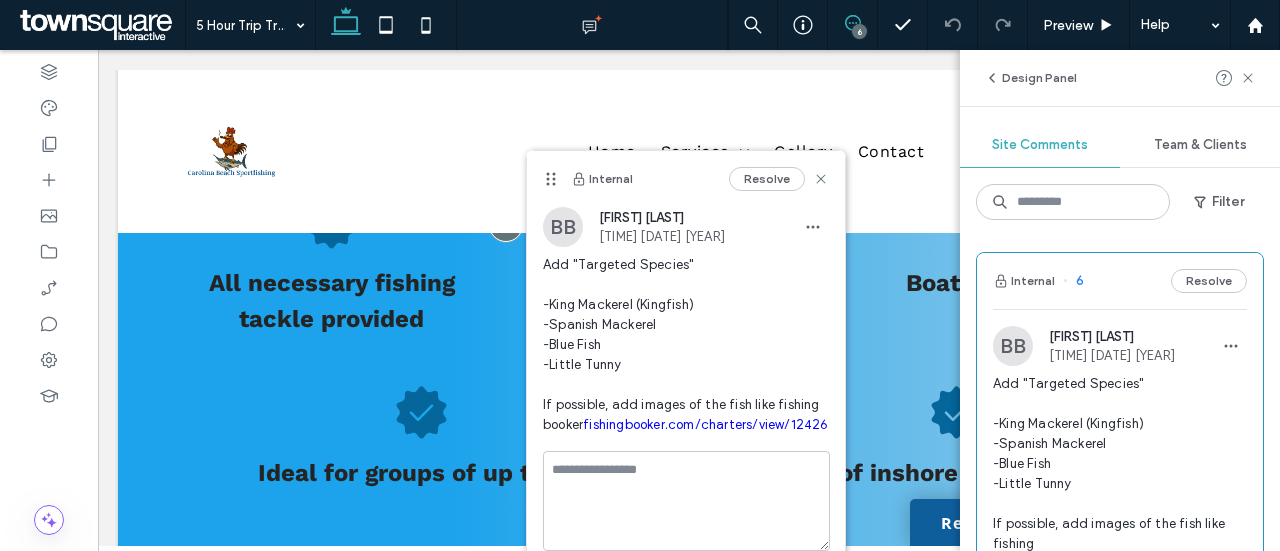 scroll, scrollTop: 0, scrollLeft: 0, axis: both 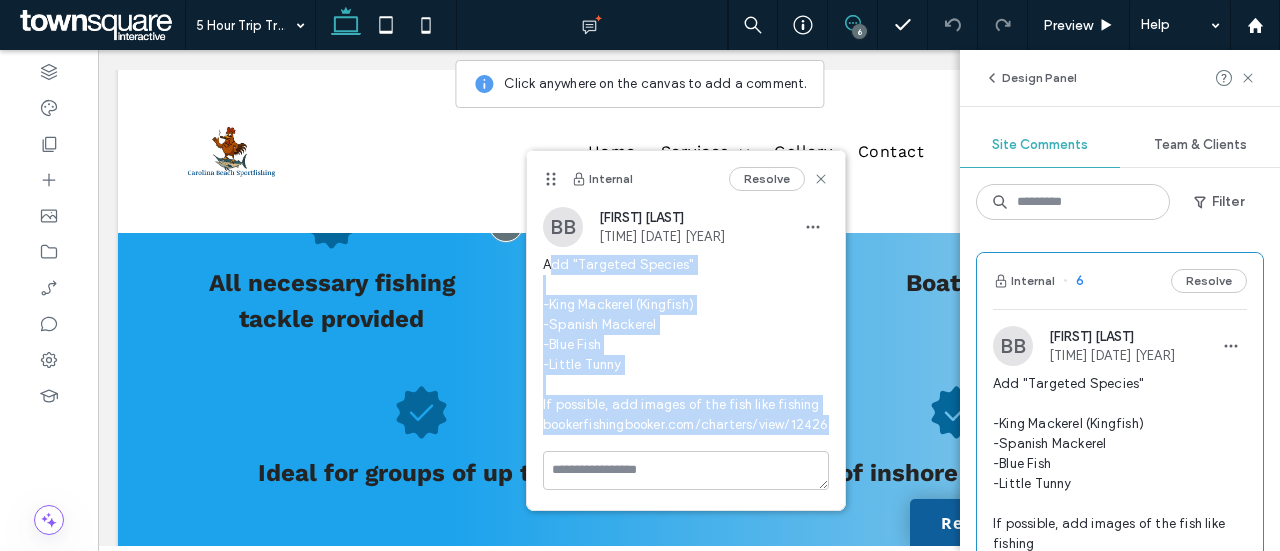 drag, startPoint x: 548, startPoint y: 258, endPoint x: 808, endPoint y: 469, distance: 334.84473 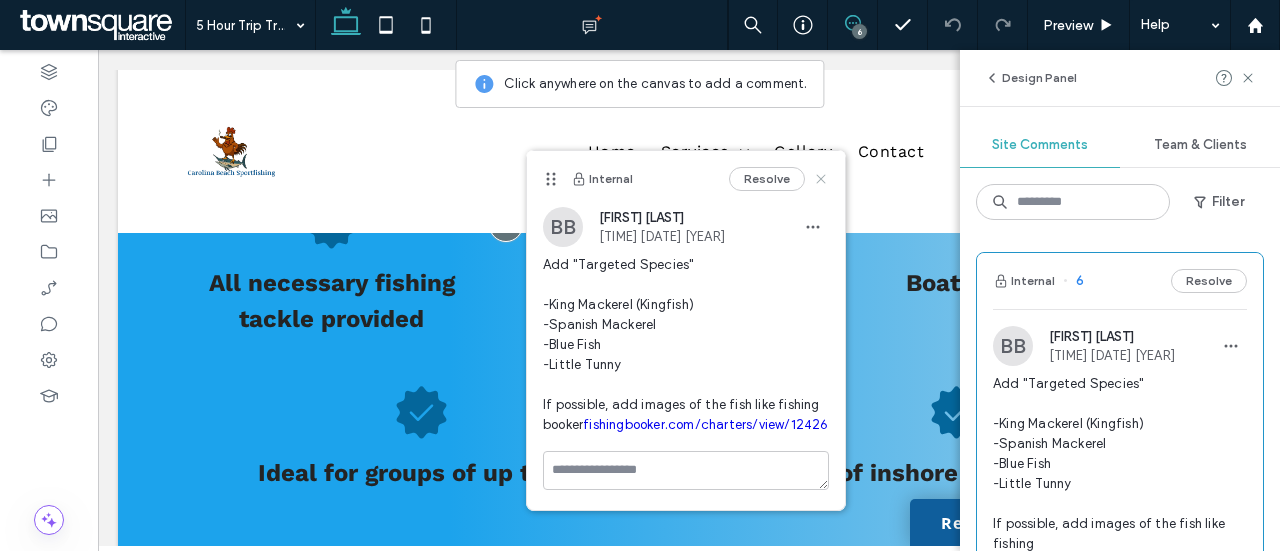 click 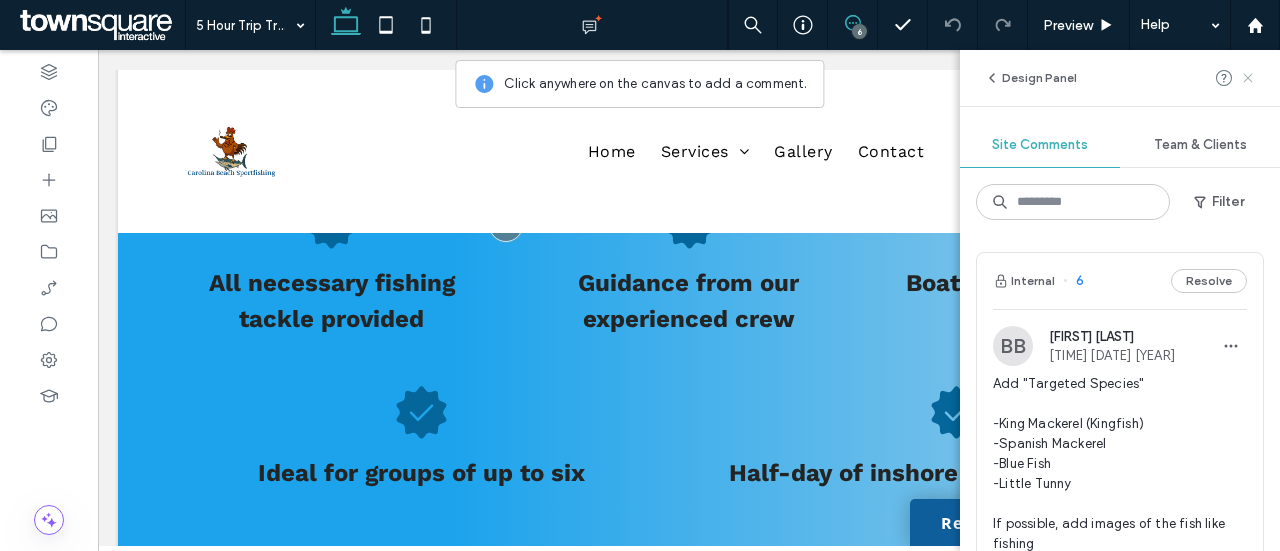 click 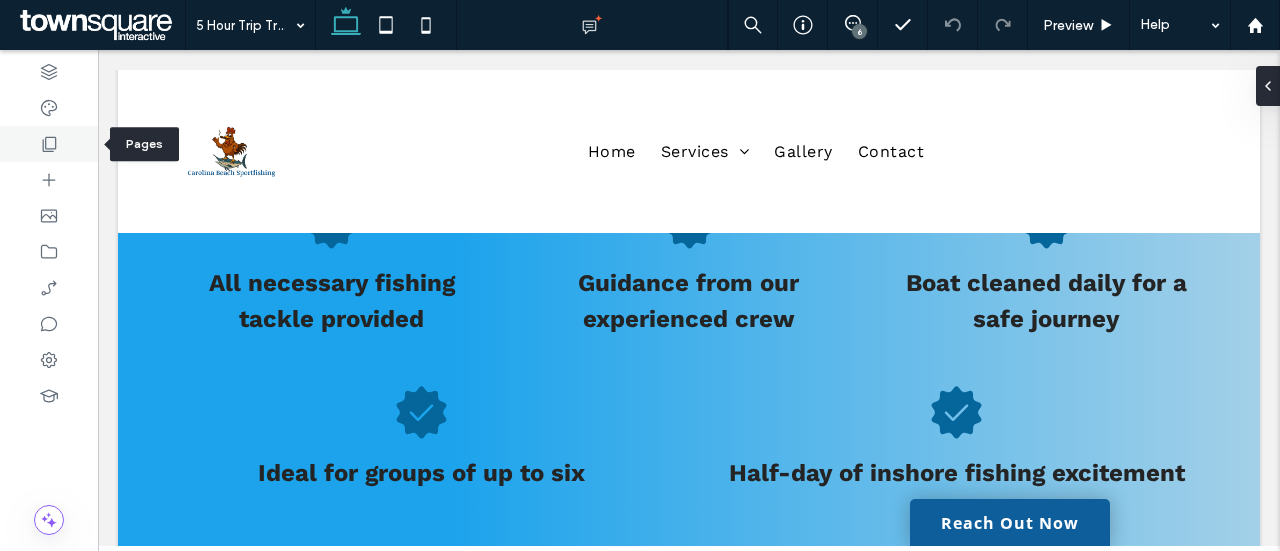 click 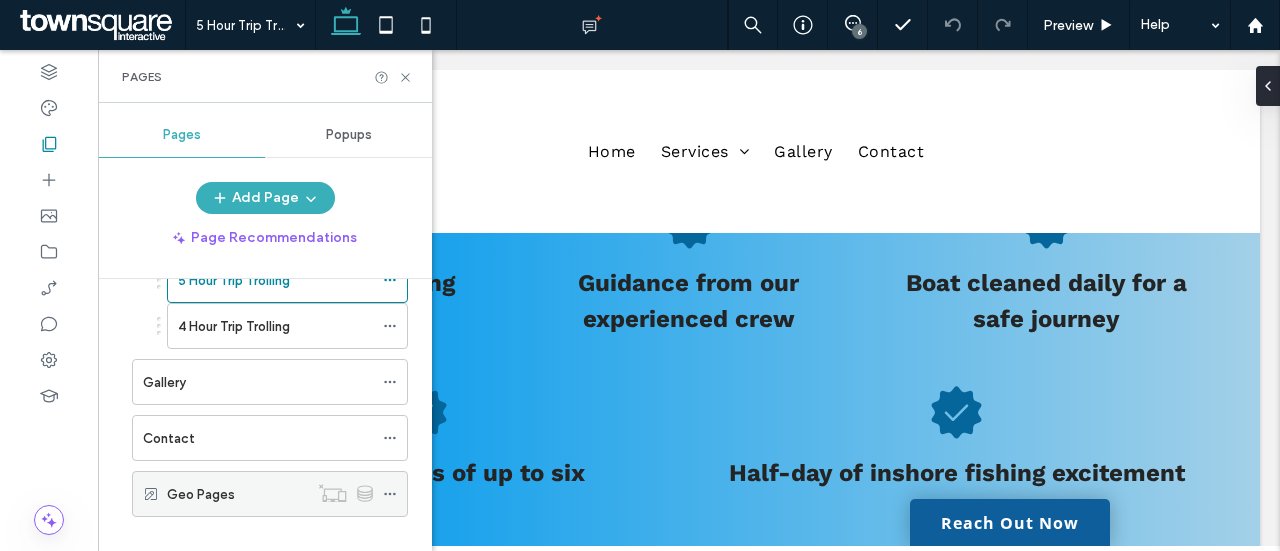 scroll, scrollTop: 359, scrollLeft: 0, axis: vertical 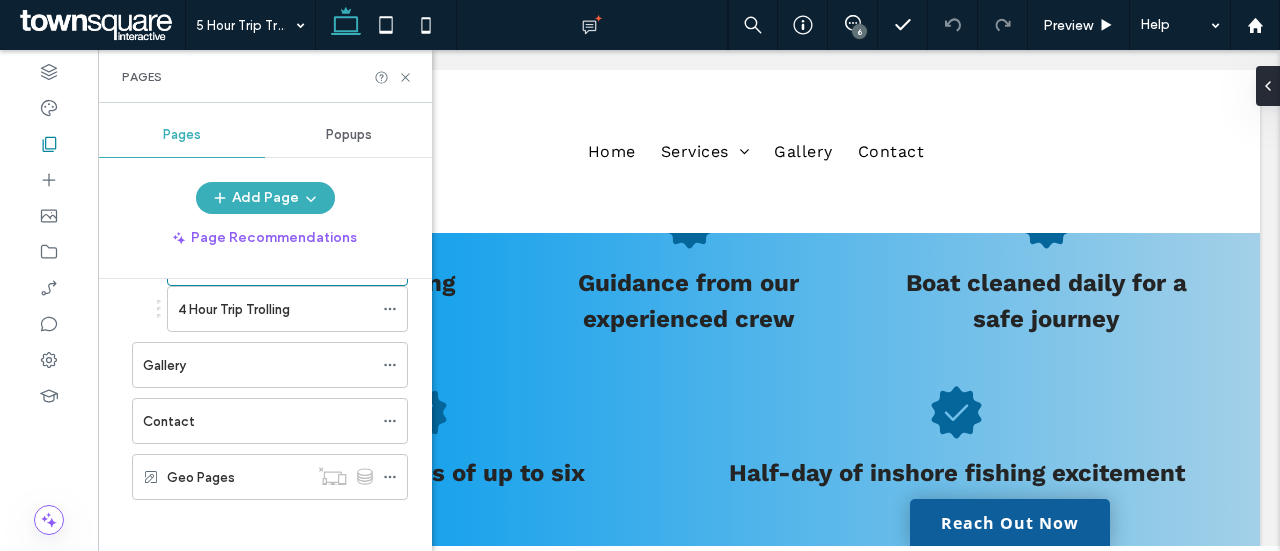 click on "4 Hour Trip Trolling" at bounding box center [234, 309] 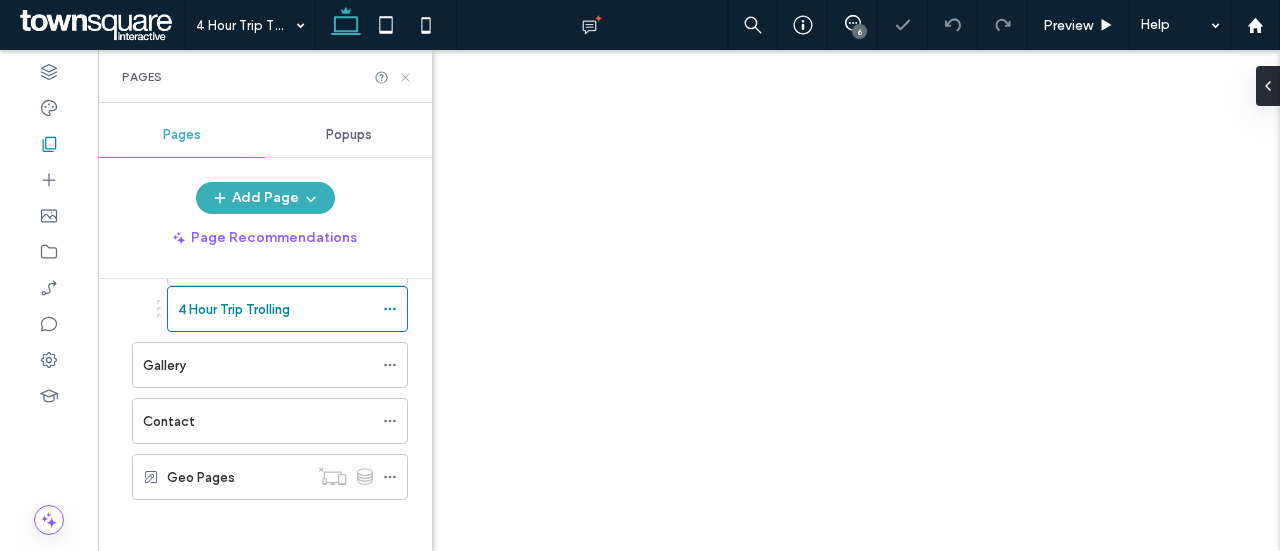click 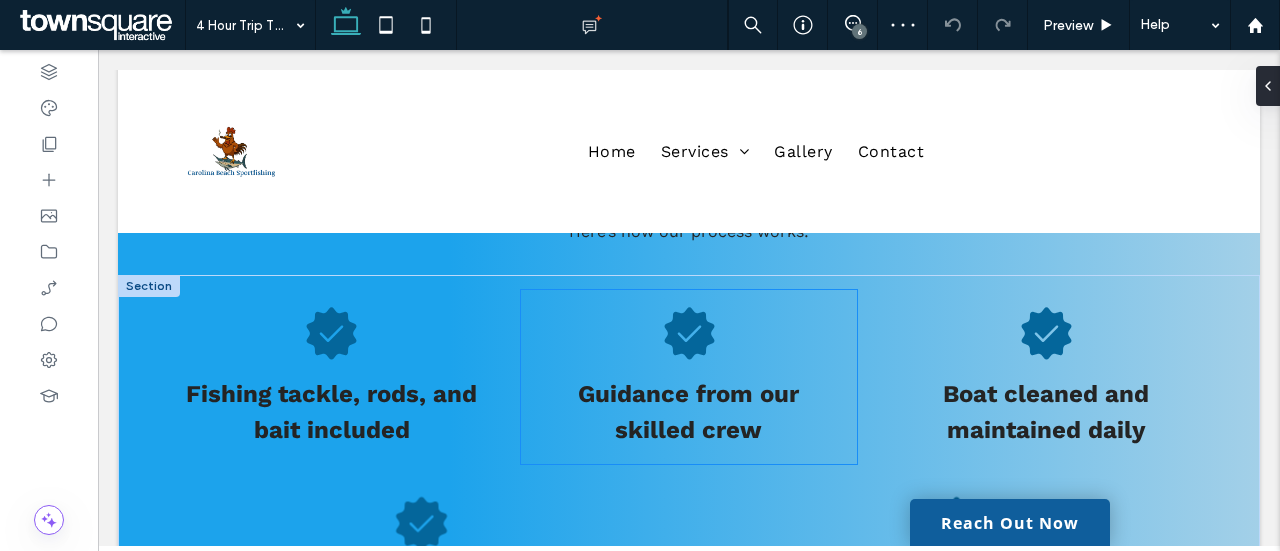 scroll, scrollTop: 800, scrollLeft: 0, axis: vertical 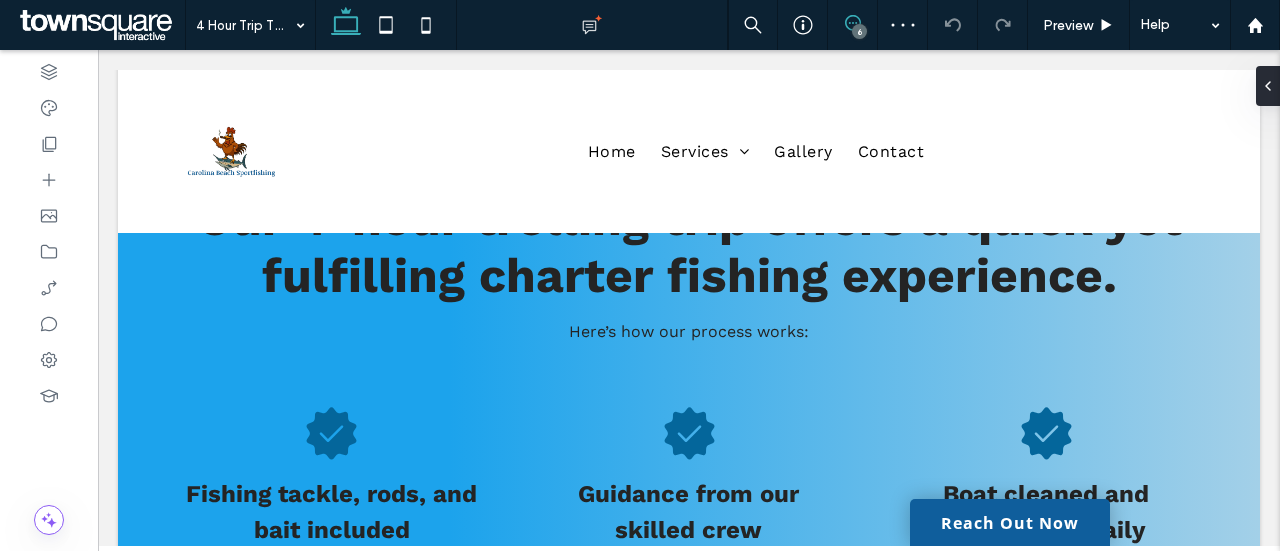 click 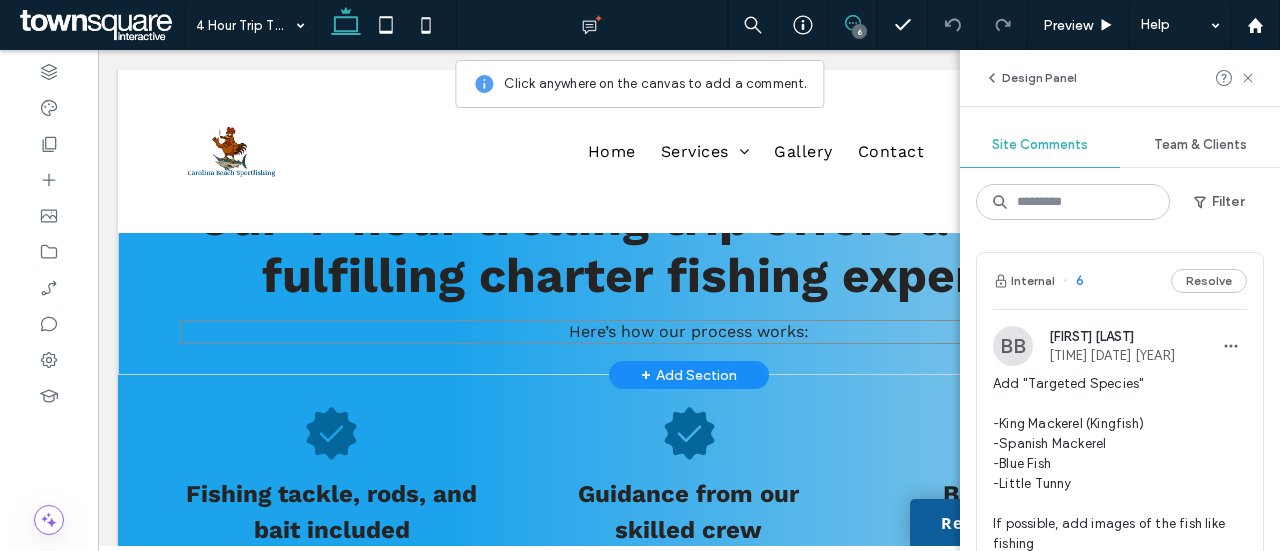 click on "Here’s how our process works:" at bounding box center [689, 332] 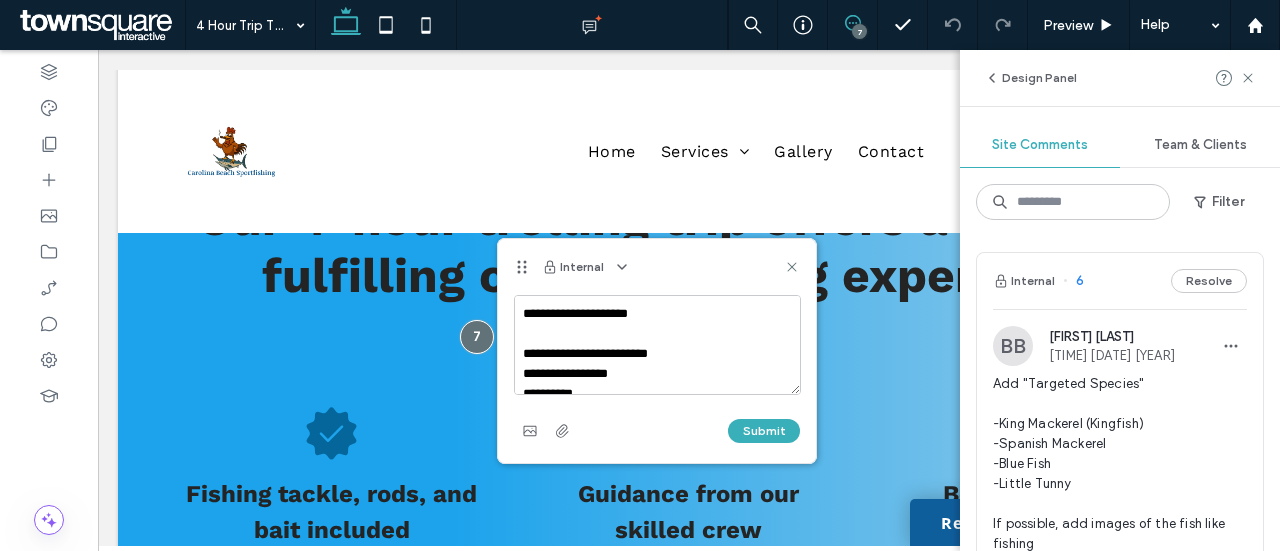scroll, scrollTop: 0, scrollLeft: 0, axis: both 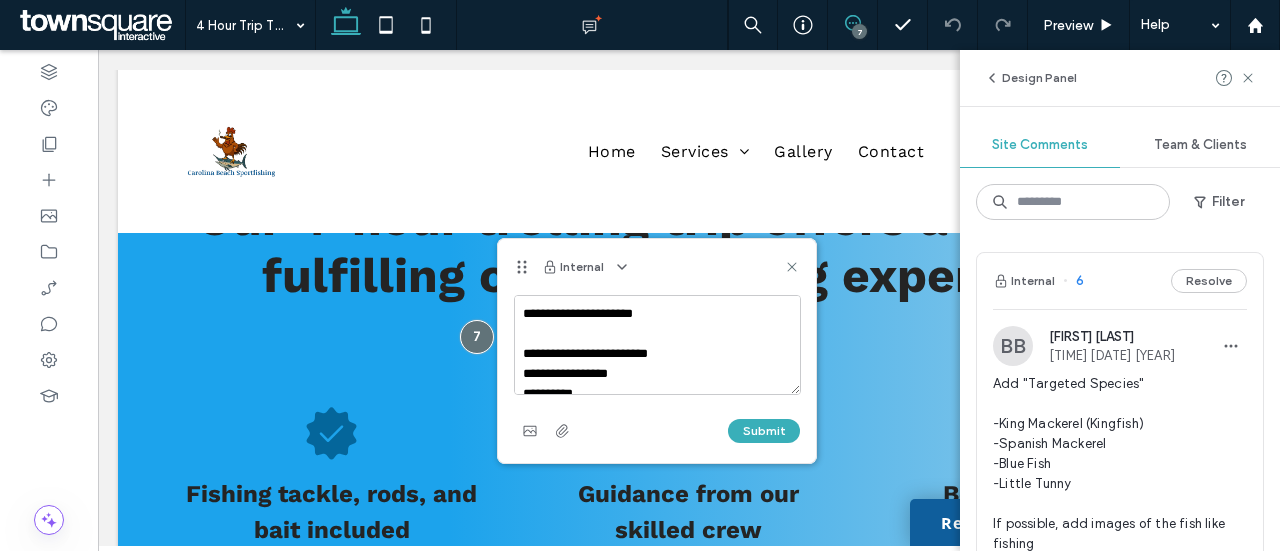 click on "**********" at bounding box center [657, 345] 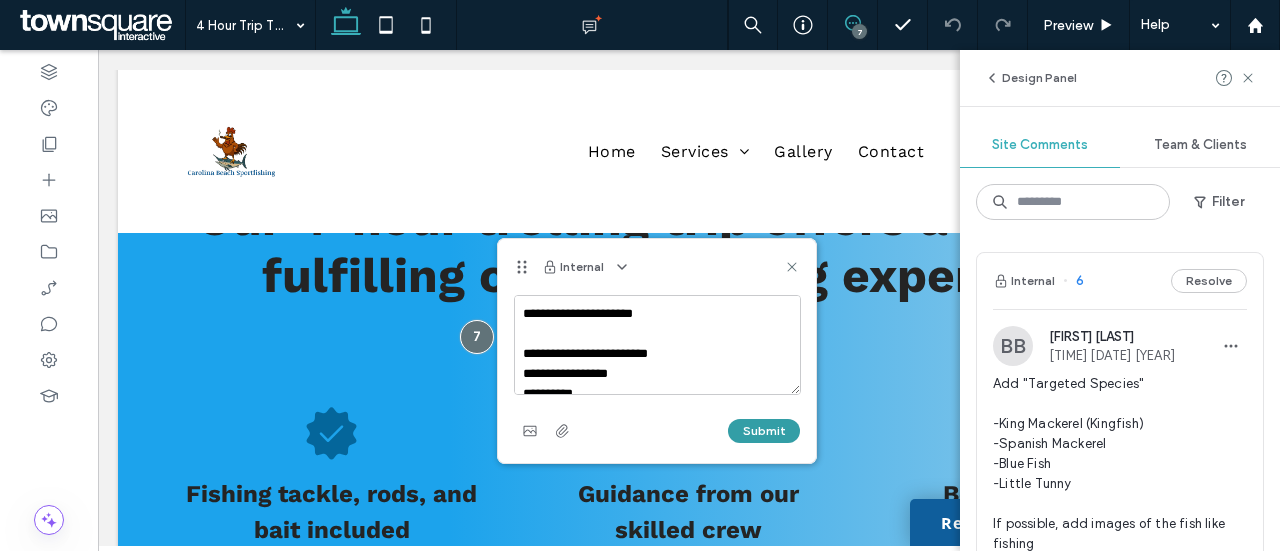 type on "**********" 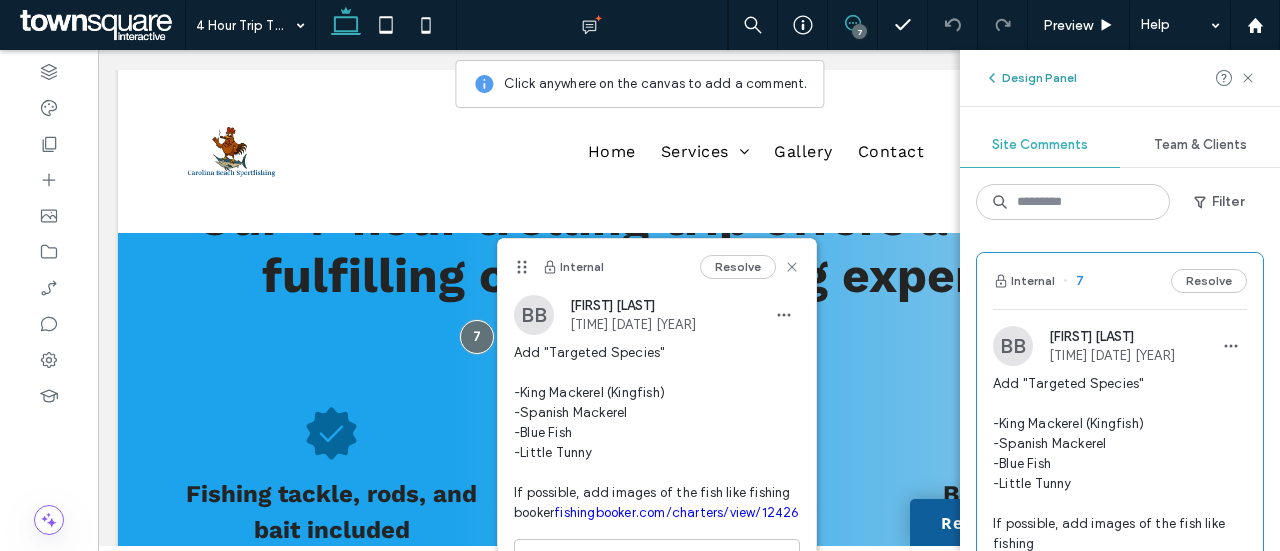 drag, startPoint x: 1244, startPoint y: 76, endPoint x: 1057, endPoint y: 76, distance: 187 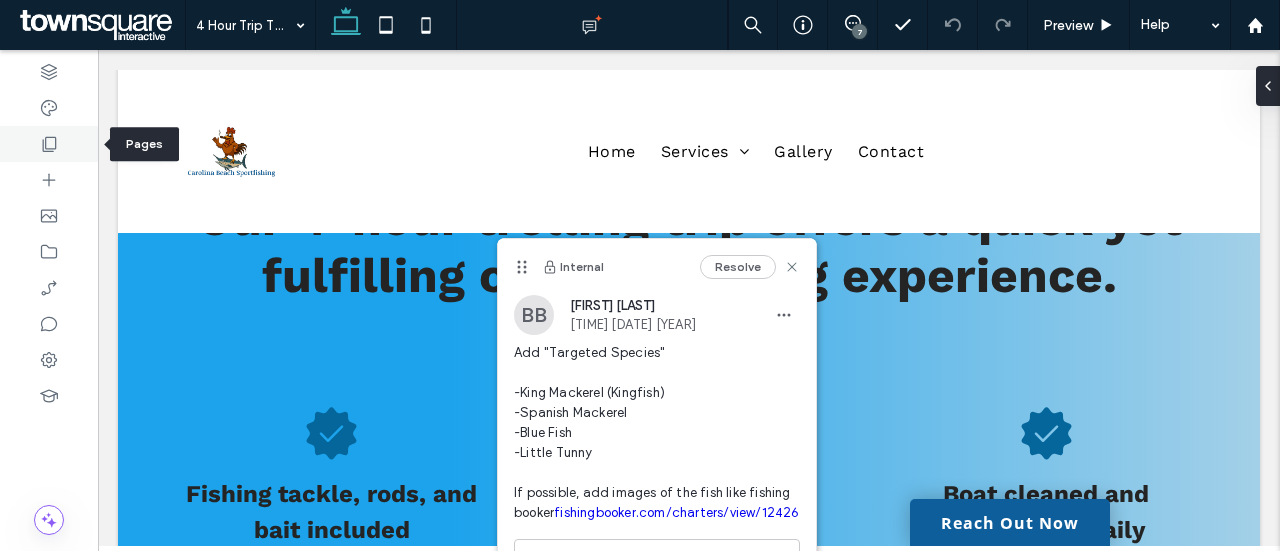 click 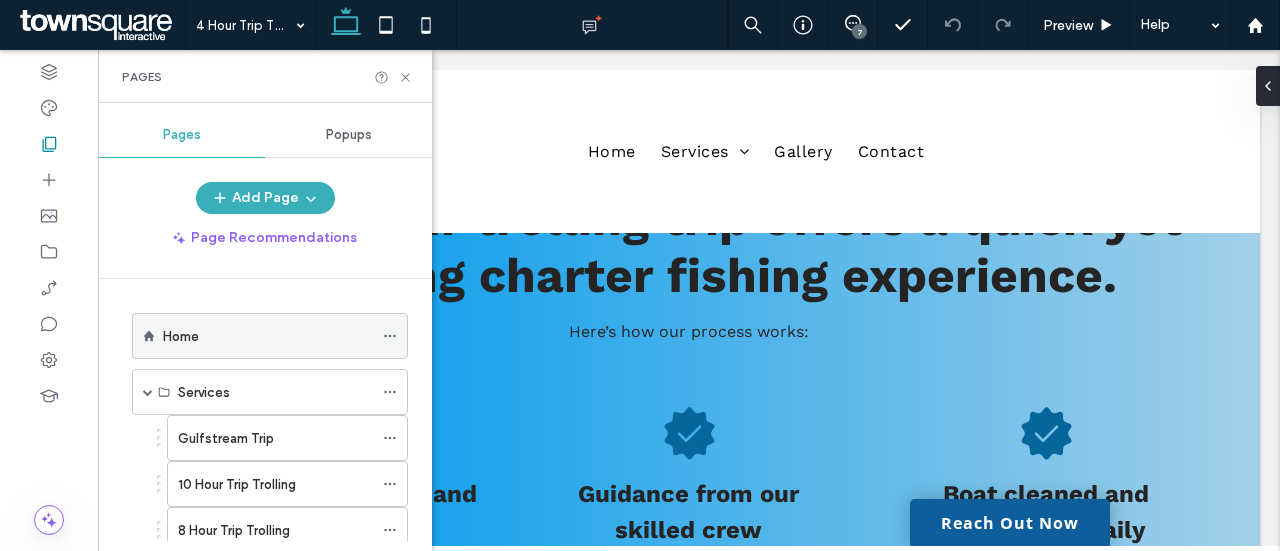 click on "Home" at bounding box center (268, 336) 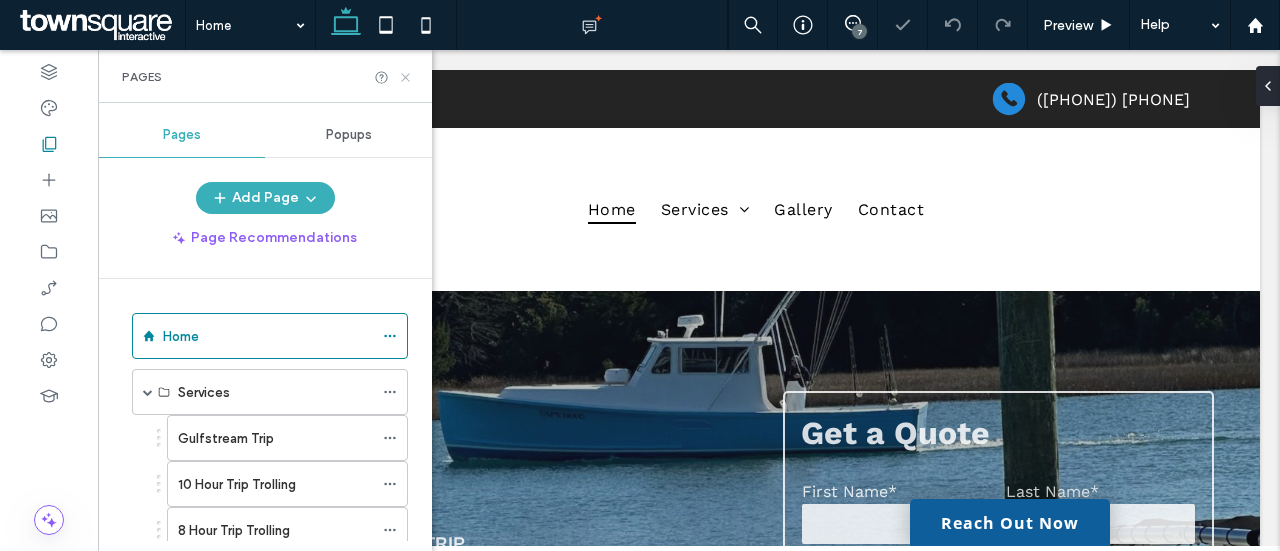 click 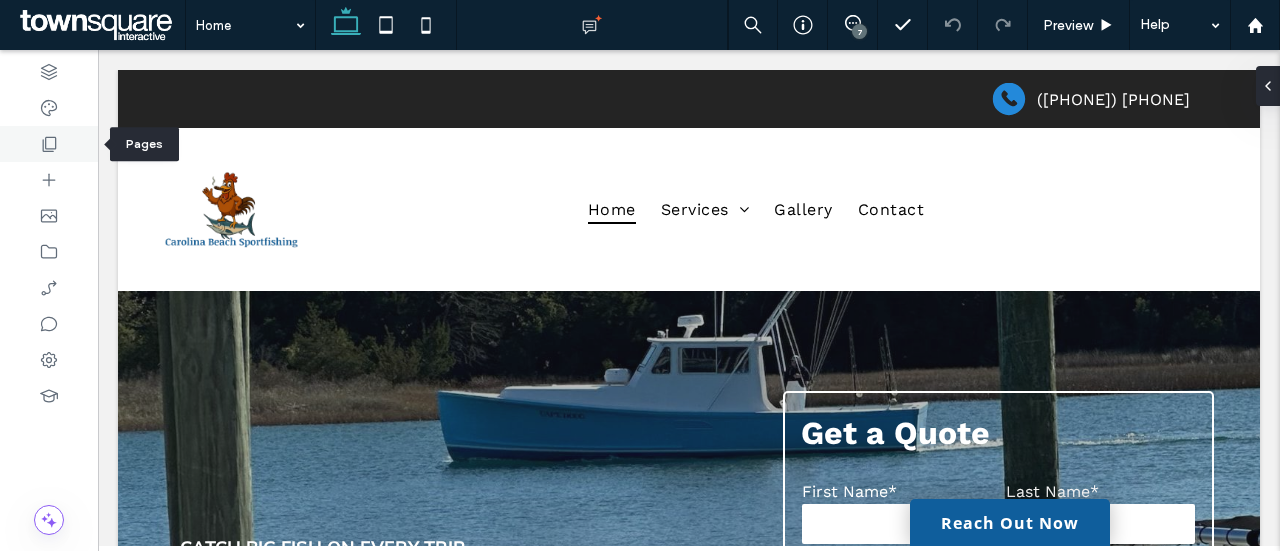 click at bounding box center (49, 144) 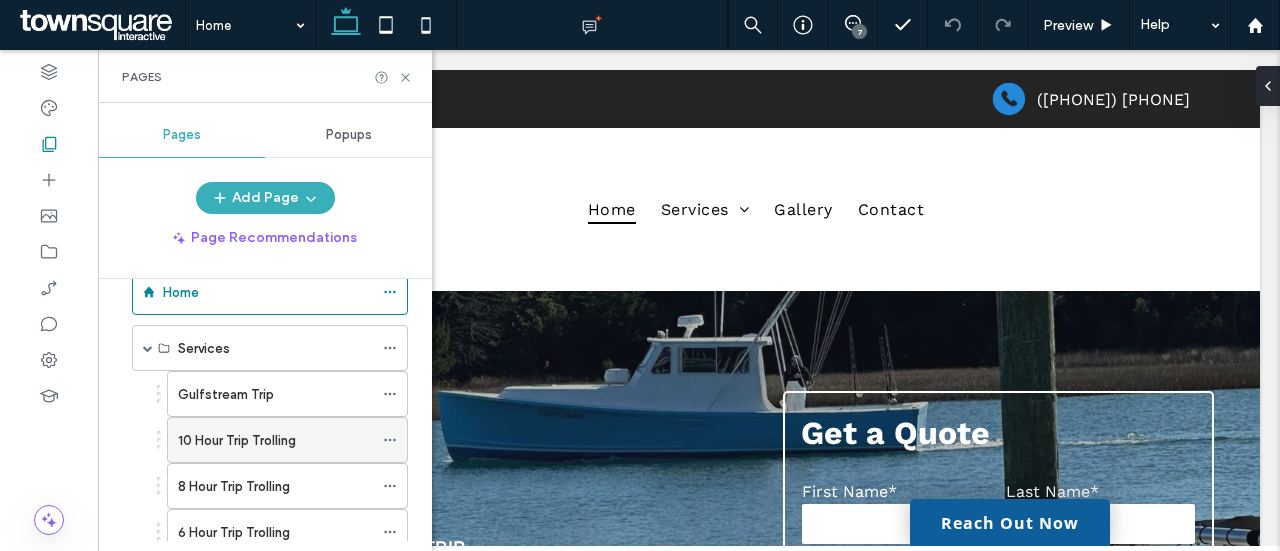scroll, scrollTop: 0, scrollLeft: 0, axis: both 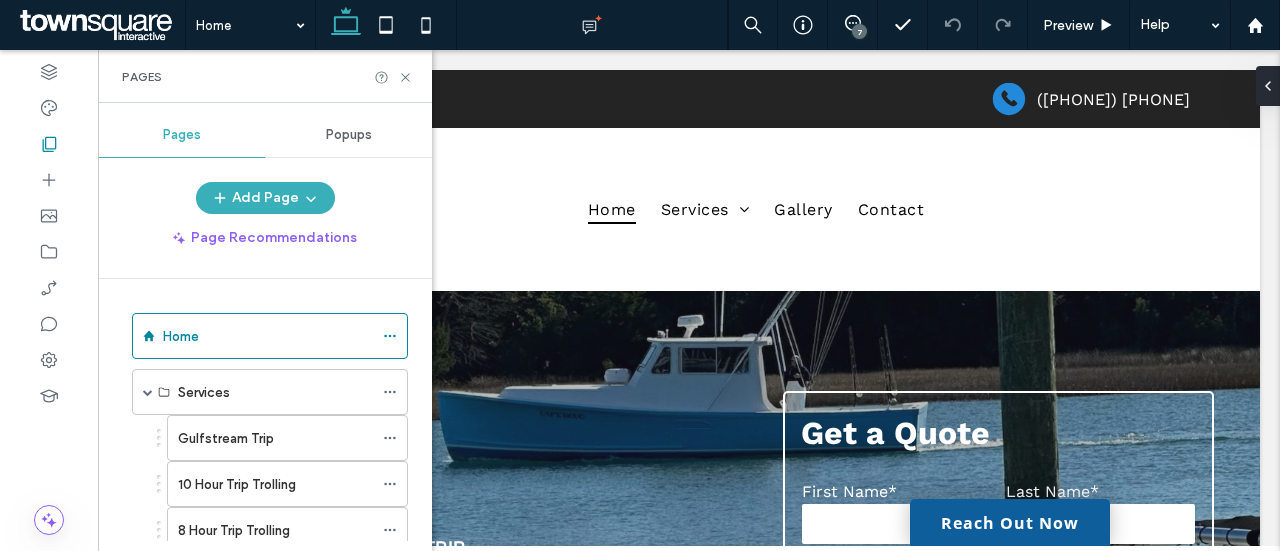 click on "Home" at bounding box center [268, 336] 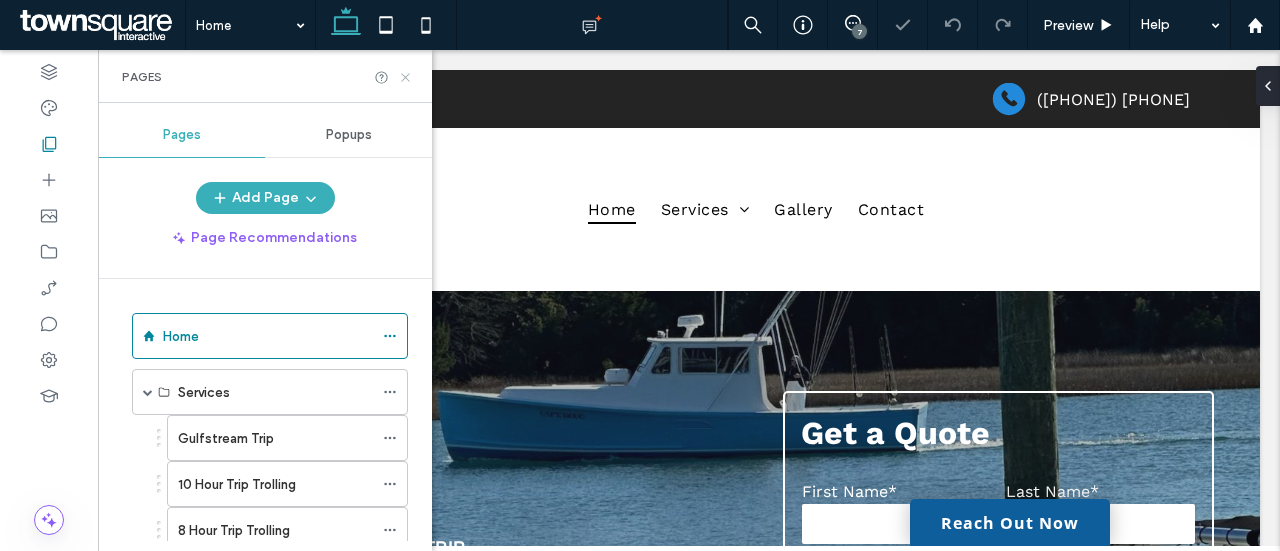 click 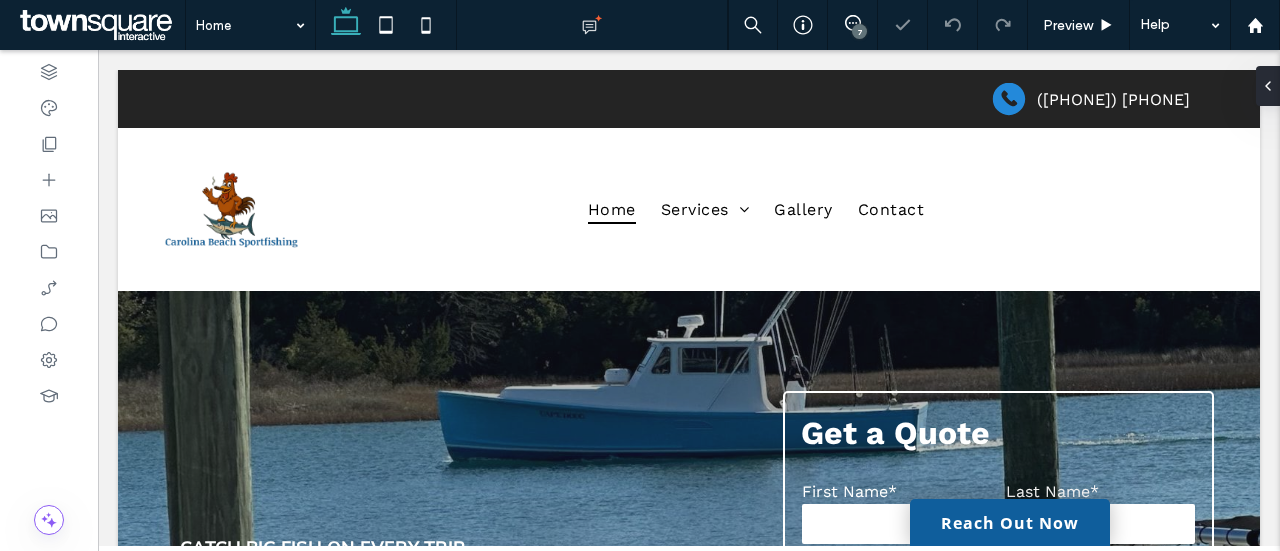 scroll, scrollTop: 0, scrollLeft: 0, axis: both 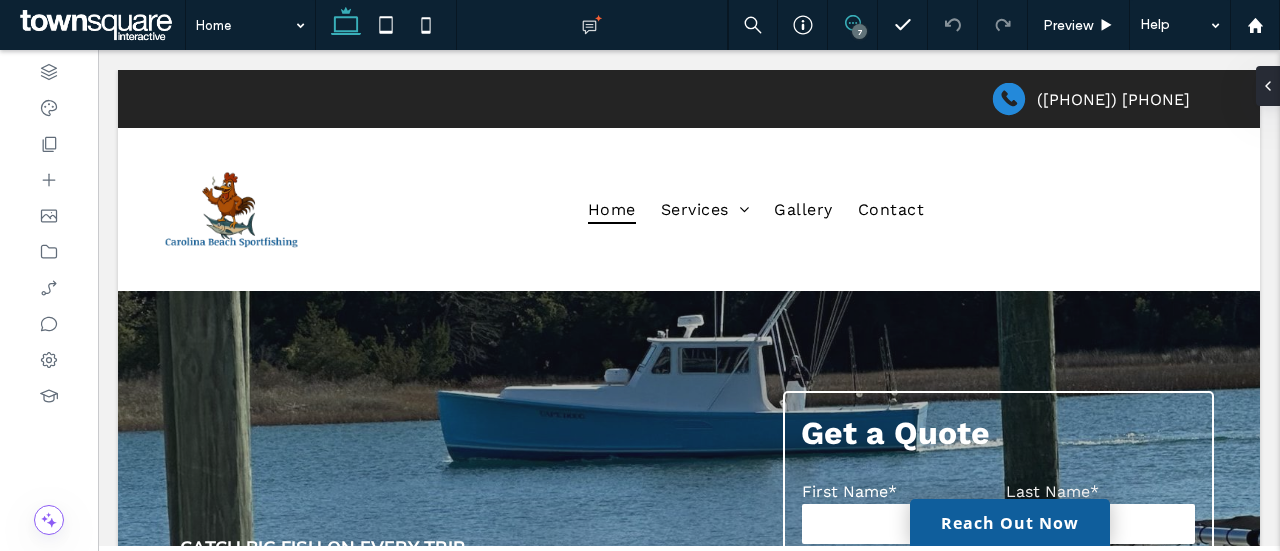 click 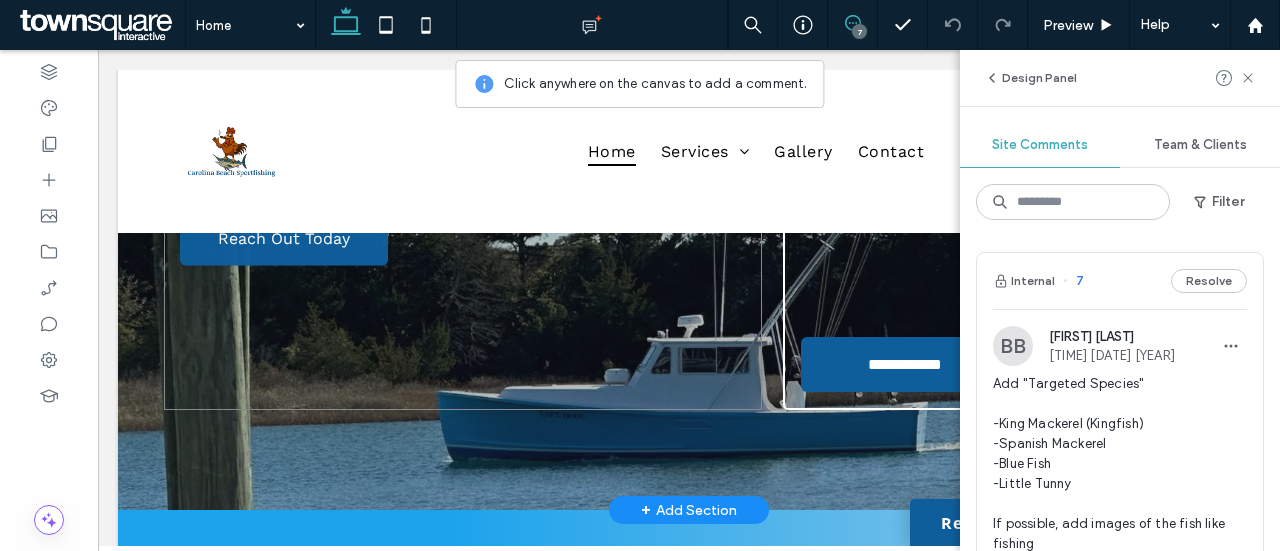 scroll, scrollTop: 700, scrollLeft: 0, axis: vertical 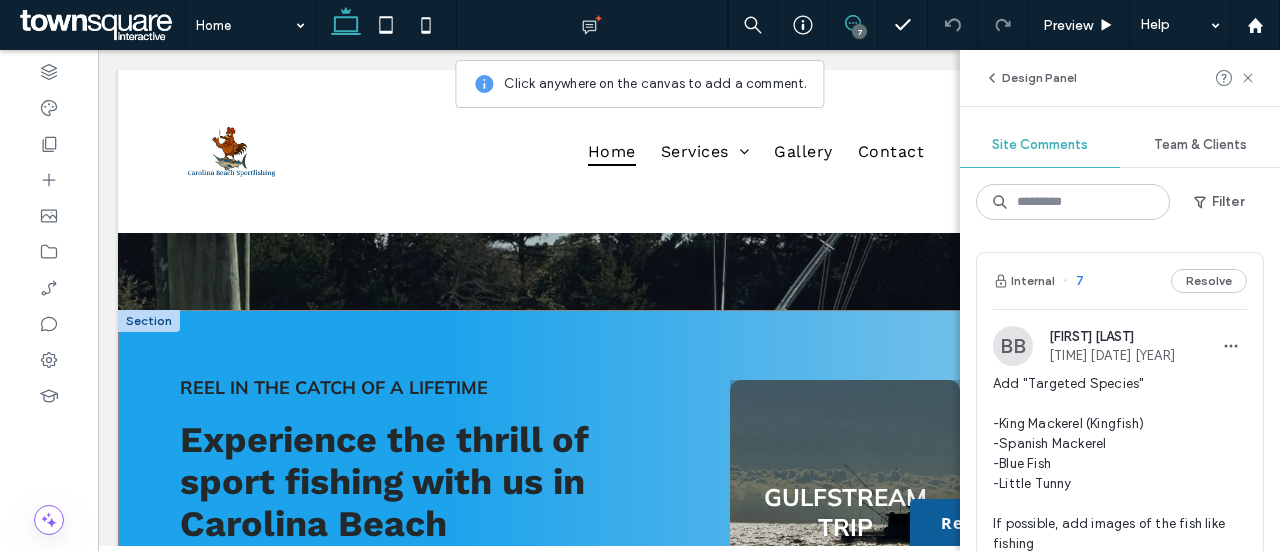 click on "Reel in the Catch of a Lifetime
Experience the thrill of sport fishing with us in Carolina Beach
Step aboard for an unforgettable fishing adventure with Carolina Beach Sportfishing. With over 12 years of experience, Captain [FIRST] [LAST] ensures a thrilling day on the water. Whether you're casting off the coast of Carolina Beach or venturing into the Gulfstream, you'll feel the excitement as you reel in your catch. Our trips are child-friendly and include all necessary equipment, so you can focus on the thrill of the catch. Offering our services in the [REGION] area including [CITY], our licensed captain and crew are dedicated to providing a memorable experience, offering both offshore and nearshore fishing options. From the vibrant sunsets to the refreshing sea breeze, every moment on our boat is designed to delight. We welcome you to keep your catch, making your day even more rewarding. Ready to set sail?" at bounding box center [689, 694] 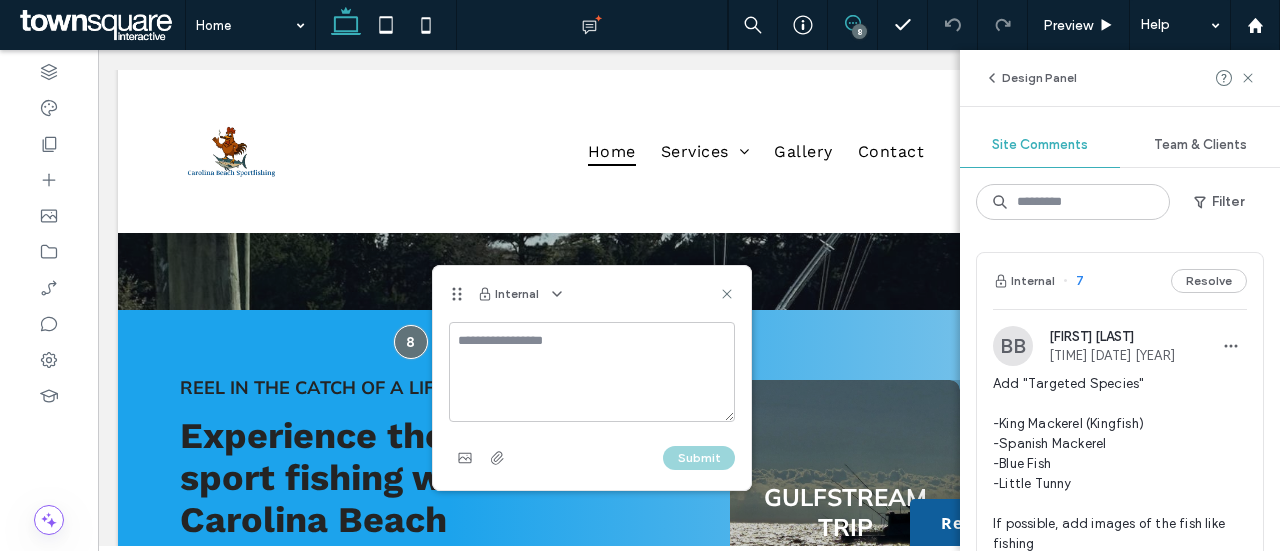 click at bounding box center [592, 372] 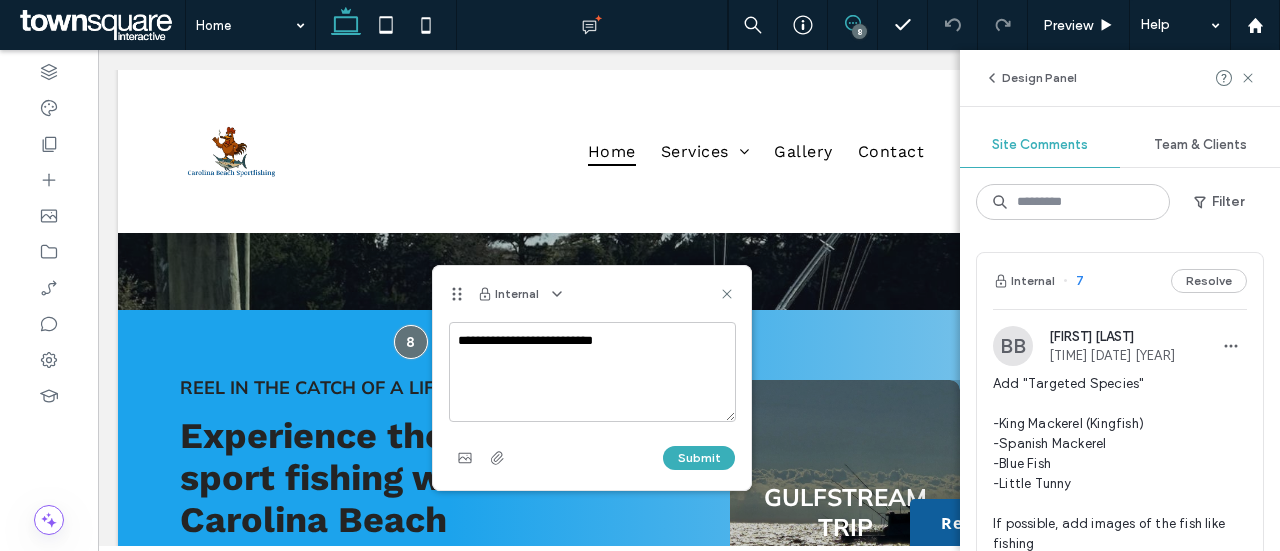 click on "**********" at bounding box center (592, 372) 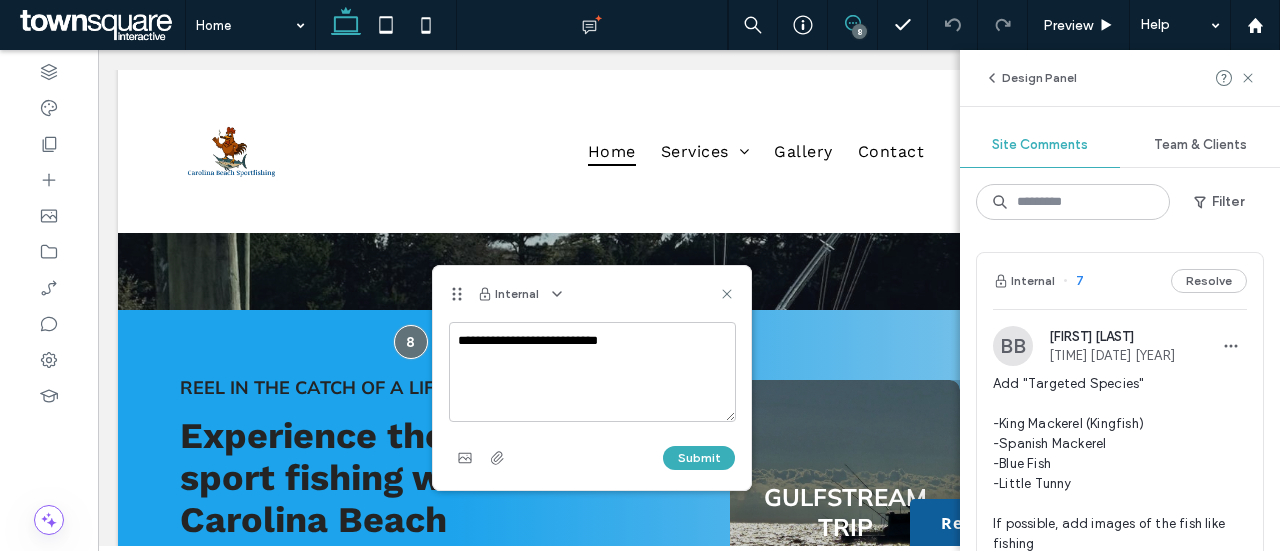 click on "**********" at bounding box center [592, 372] 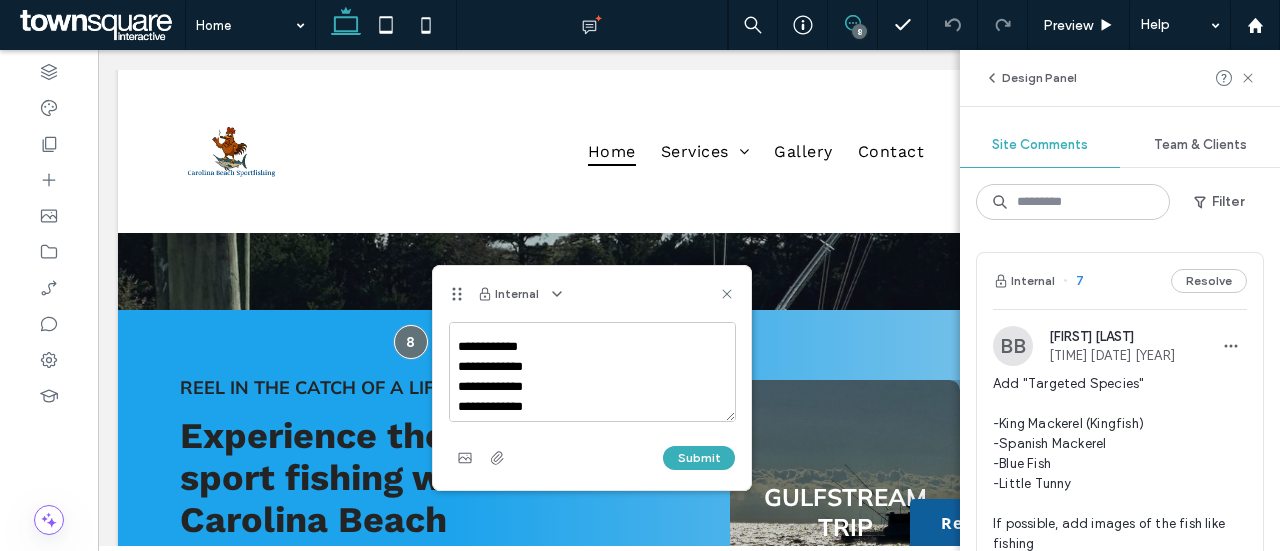 scroll, scrollTop: 37, scrollLeft: 0, axis: vertical 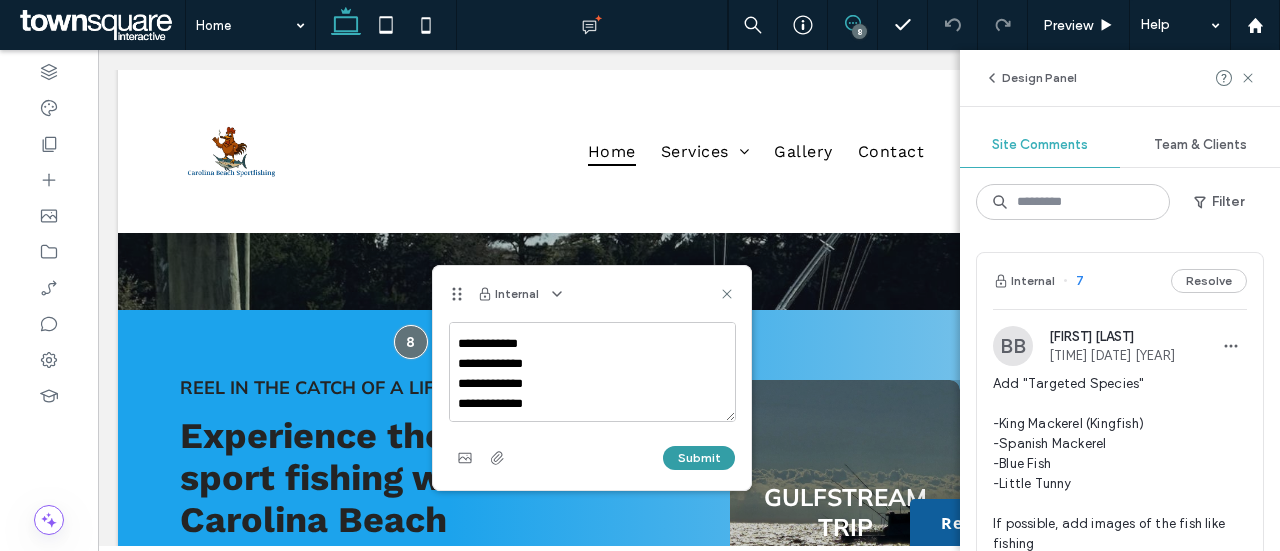 type on "**********" 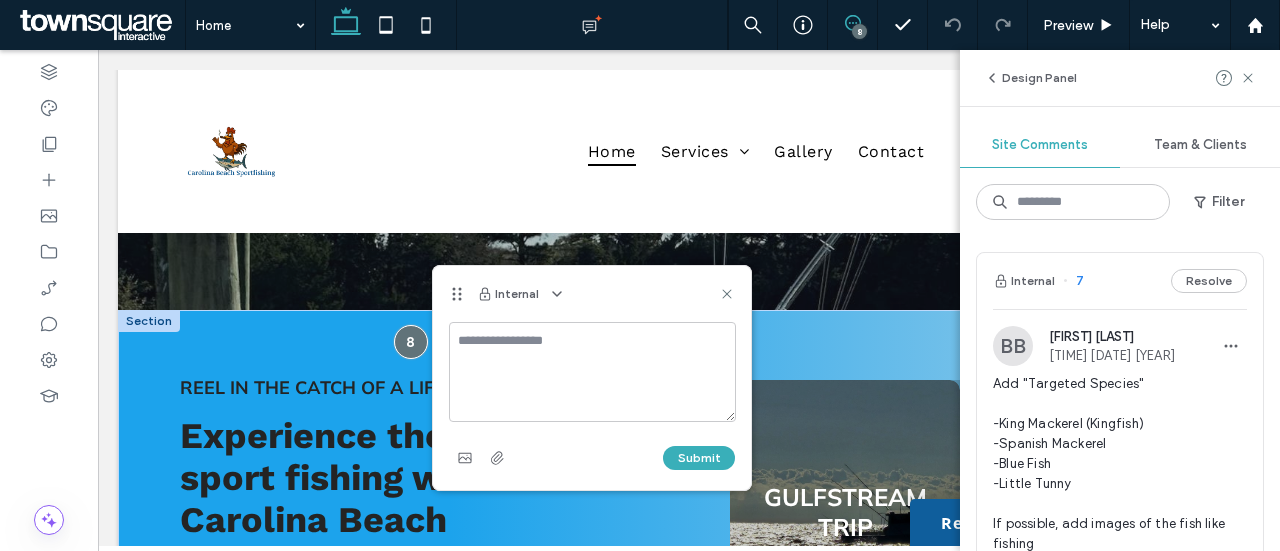scroll, scrollTop: 0, scrollLeft: 0, axis: both 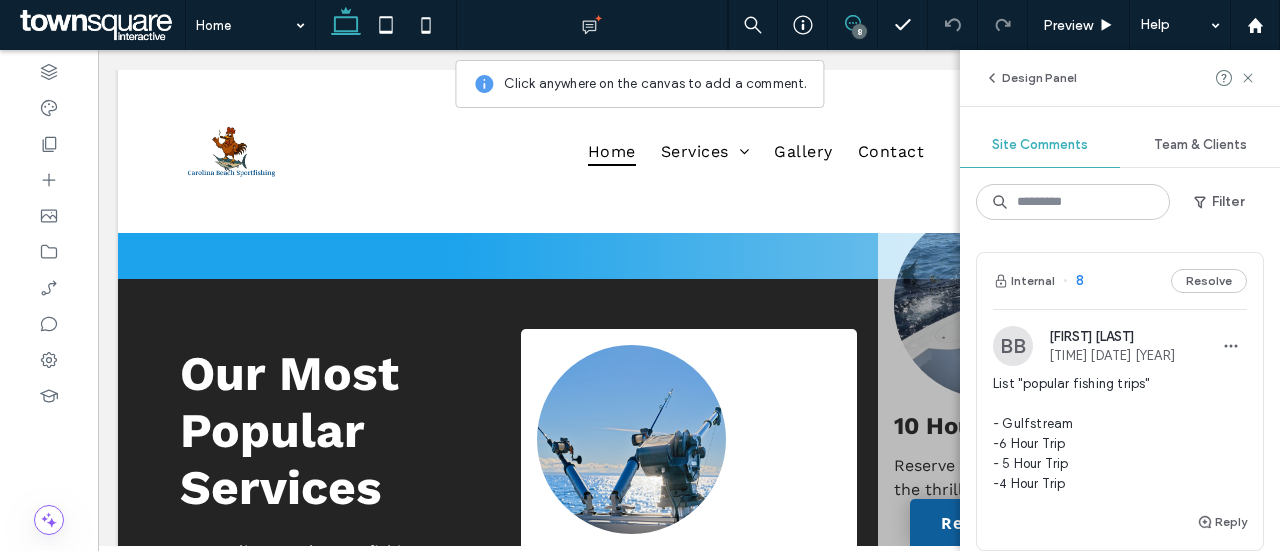 click on "8" at bounding box center [859, 31] 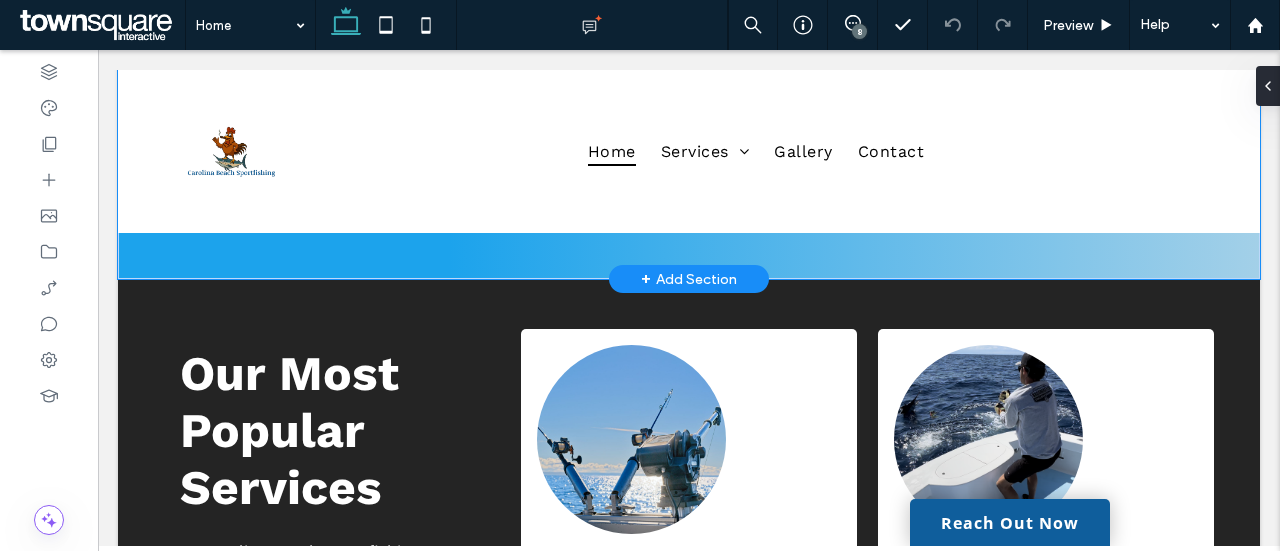 click on "Reel in the Catch of a Lifetime
Experience the thrill of sport fishing with us in Carolina Beach
Step aboard for an unforgettable fishing adventure with Carolina Beach Sportfishing. With over 12 years of experience, Captain [FIRST] [LAST] ensures a thrilling day on the water. Whether you're casting off the coast of Carolina Beach or venturing into the Gulfstream, you'll feel the excitement as you reel in your catch. Our trips are child-friendly and include all necessary equipment, so you can focus on the thrill of the catch. Offering our services in the [REGION] area including [CITY], our licensed captain and crew are dedicated to providing a memorable experience, offering both offshore and nearshore fishing options. From the vibrant sunsets to the refreshing sea breeze, every moment on our boat is designed to delight. We welcome you to keep your catch, making your day even more rewarding. Ready to set sail?" at bounding box center (689, -106) 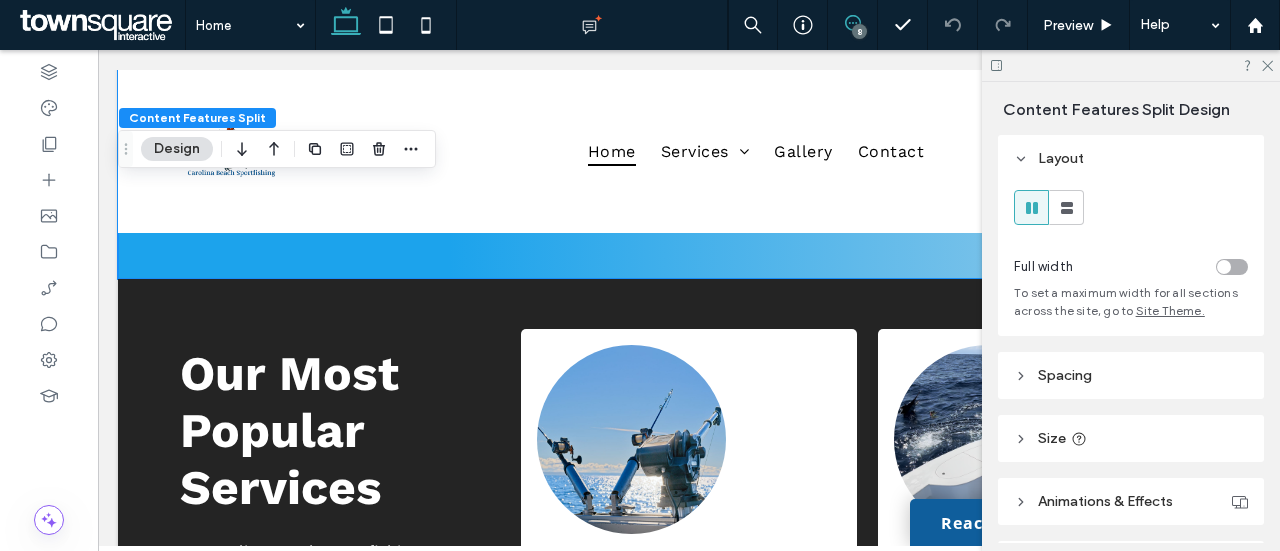 click 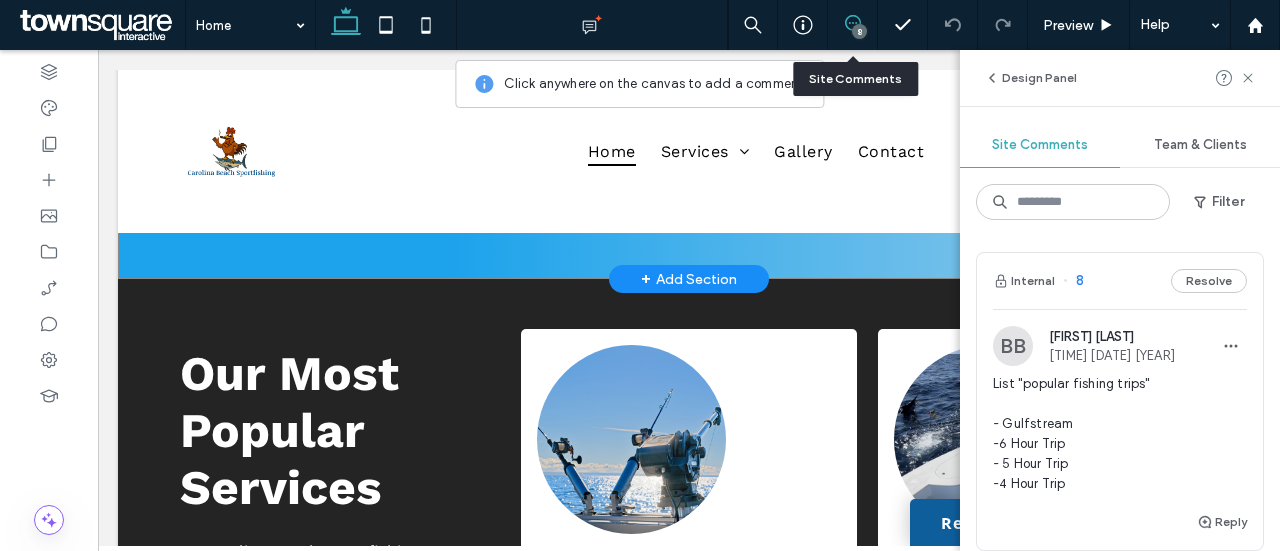 click on "Reel in the Catch of a Lifetime
Experience the thrill of sport fishing with us in Carolina Beach
Step aboard for an unforgettable fishing adventure with Carolina Beach Sportfishing. With over 12 years of experience, Captain [FIRST] [LAST] ensures a thrilling day on the water. Whether you're casting off the coast of Carolina Beach or venturing into the Gulfstream, you'll feel the excitement as you reel in your catch. Our trips are child-friendly and include all necessary equipment, so you can focus on the thrill of the catch. Offering our services in the [REGION] area including [CITY], our licensed captain and crew are dedicated to providing a memorable experience, offering both offshore and nearshore fishing options. From the vibrant sunsets to the refreshing sea breeze, every moment on our boat is designed to delight. We welcome you to keep your catch, making your day even more rewarding. Ready to set sail?" at bounding box center (689, -106) 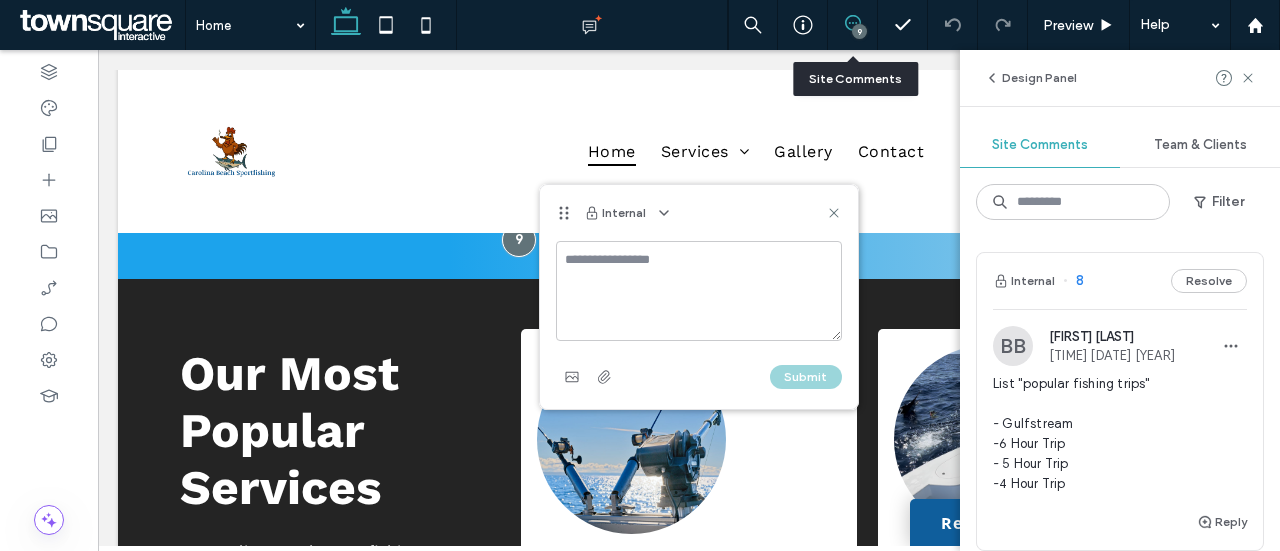 click at bounding box center [699, 291] 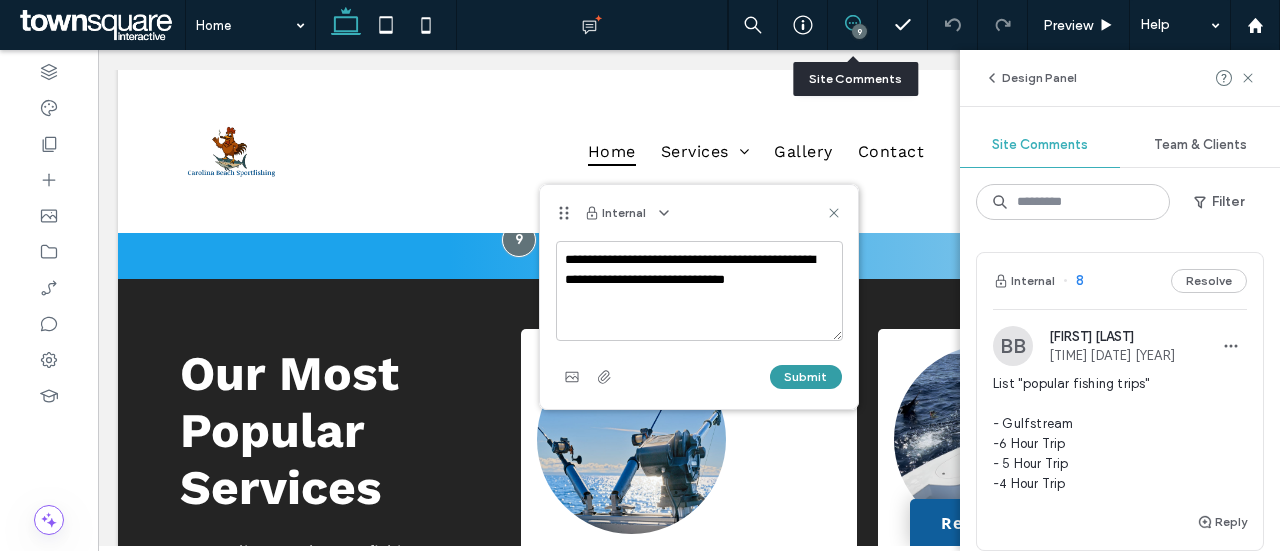 type on "**********" 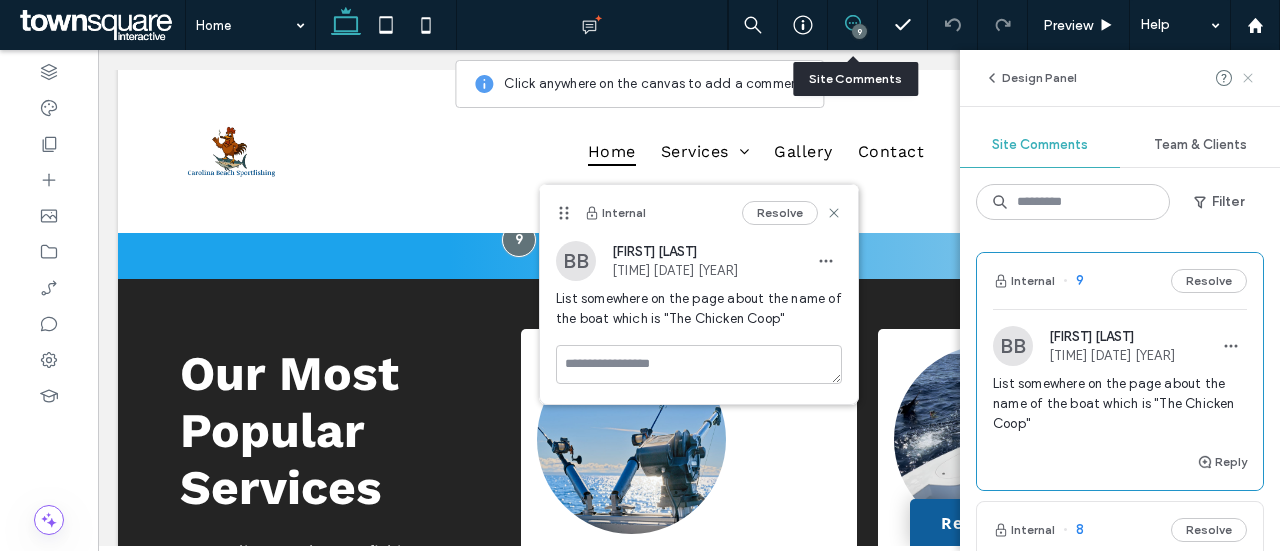 click 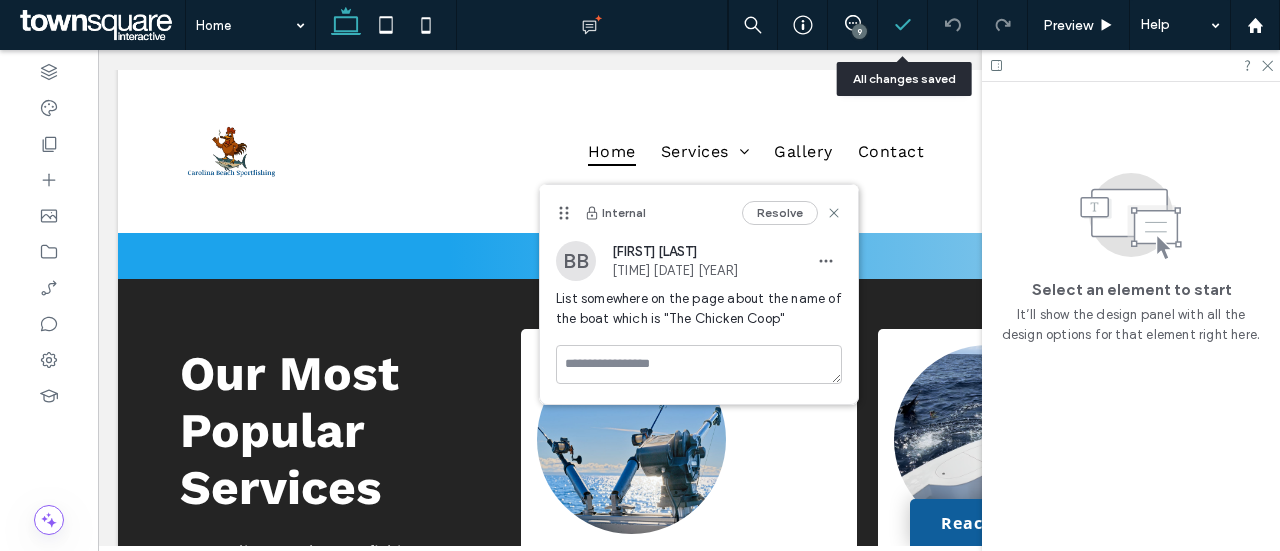click 